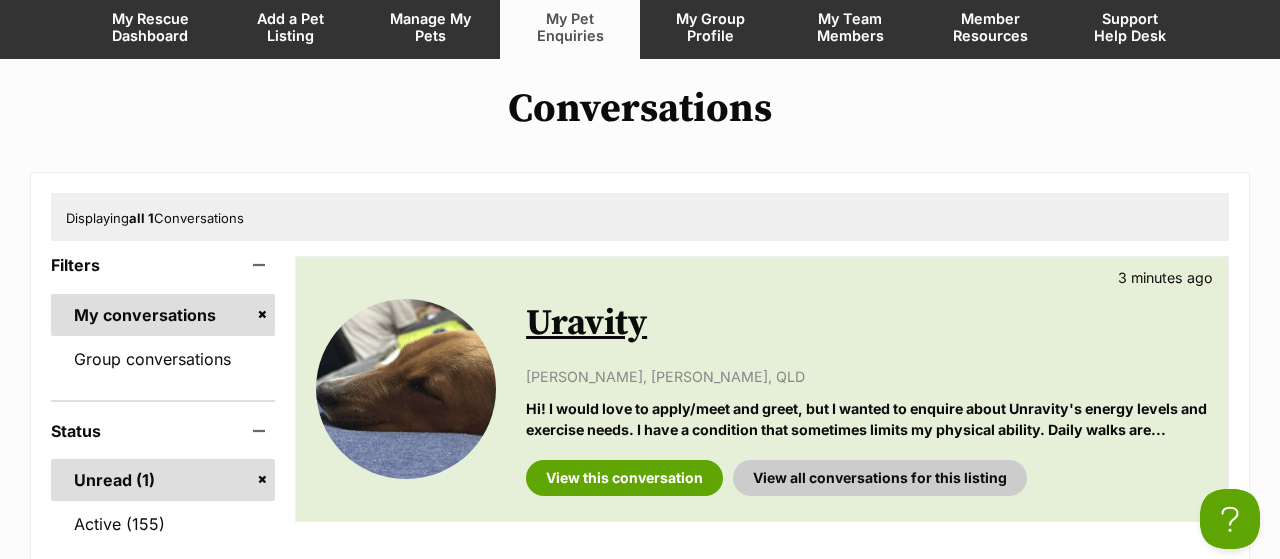 scroll, scrollTop: 0, scrollLeft: 0, axis: both 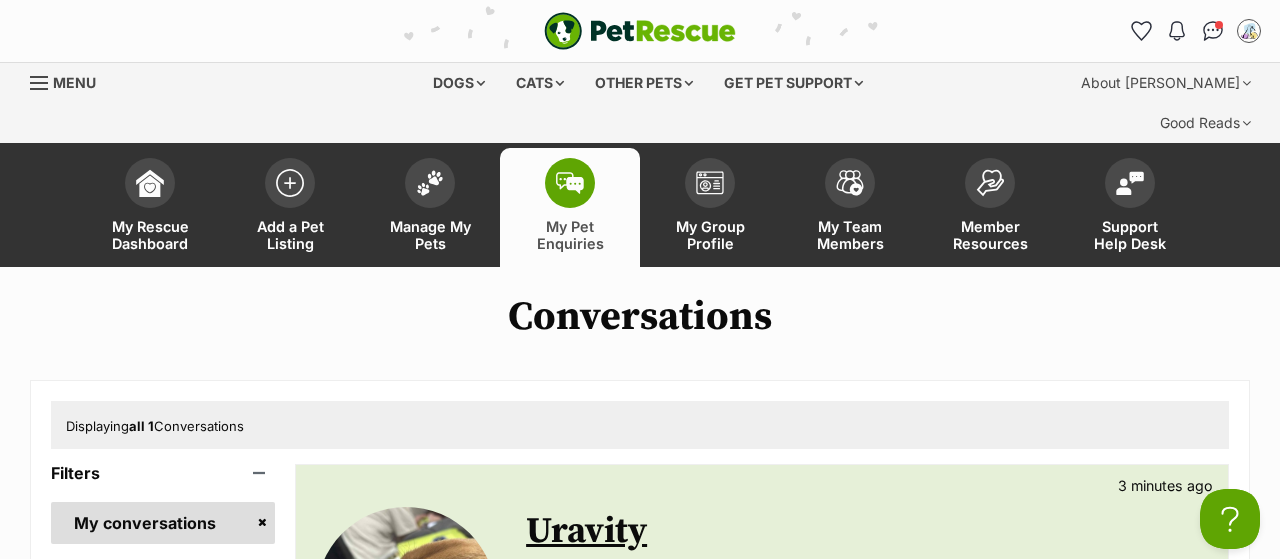click on "My Pet Enquiries" at bounding box center [570, 207] 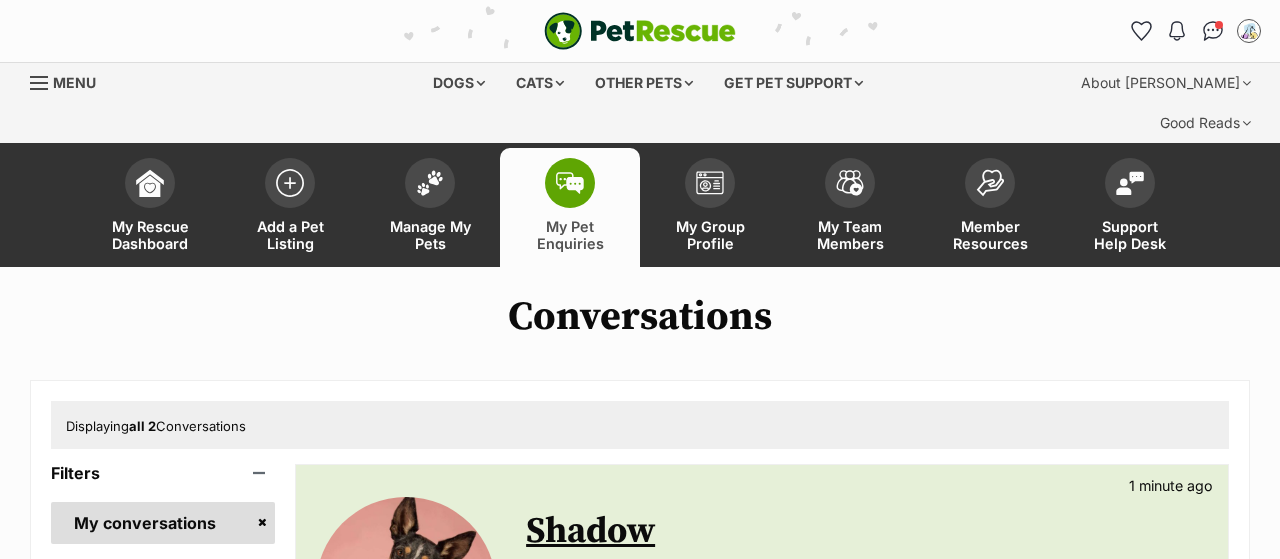 scroll, scrollTop: 312, scrollLeft: 0, axis: vertical 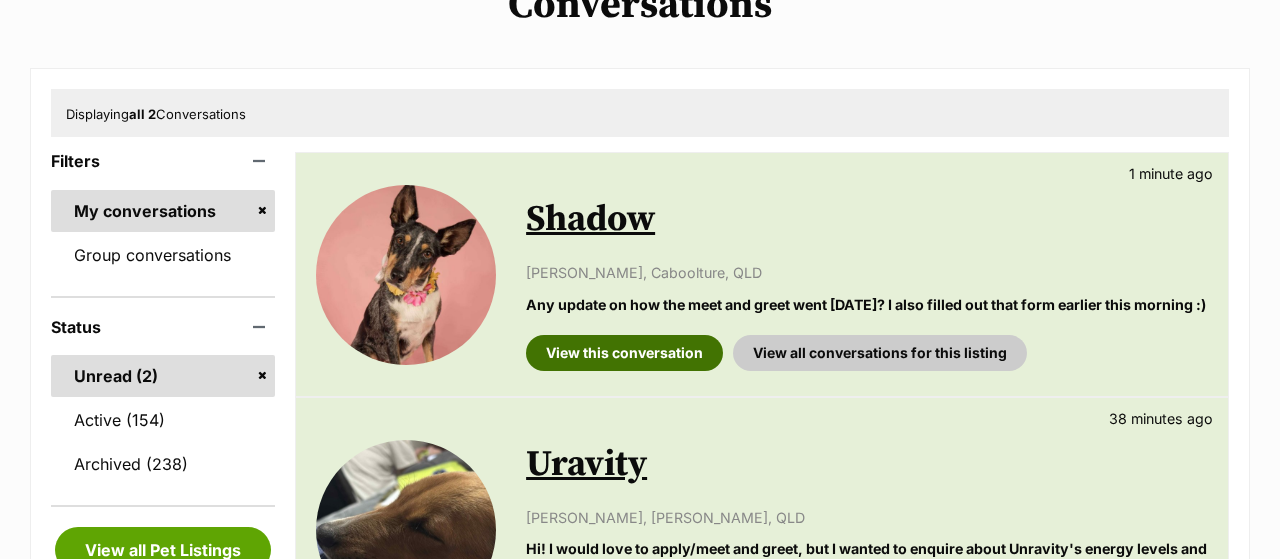 click on "View this conversation" at bounding box center (624, 353) 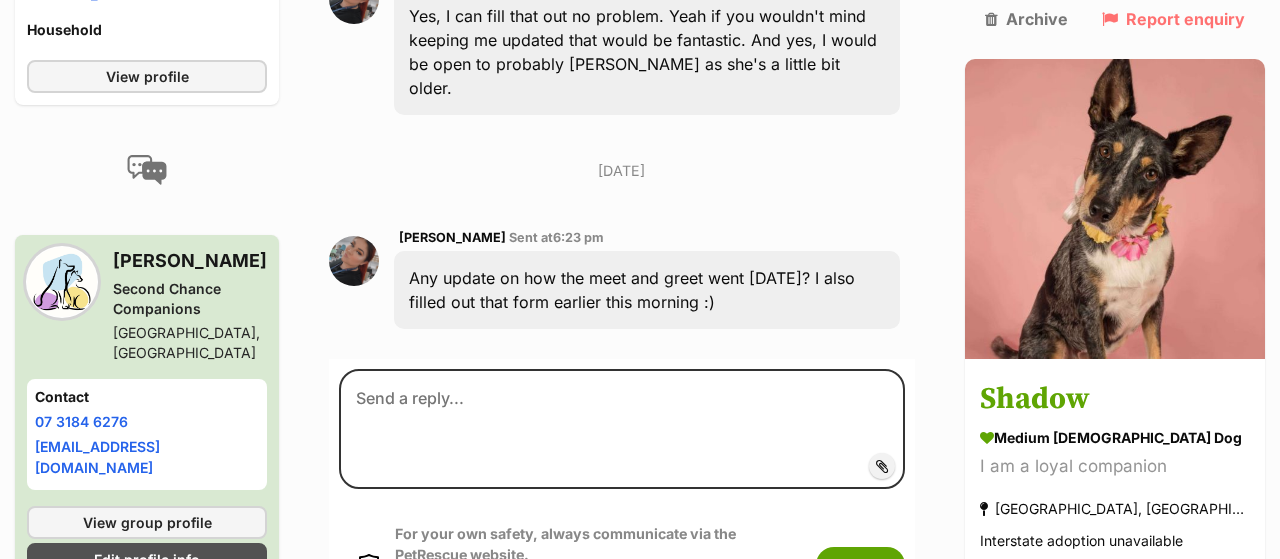 scroll, scrollTop: 2184, scrollLeft: 0, axis: vertical 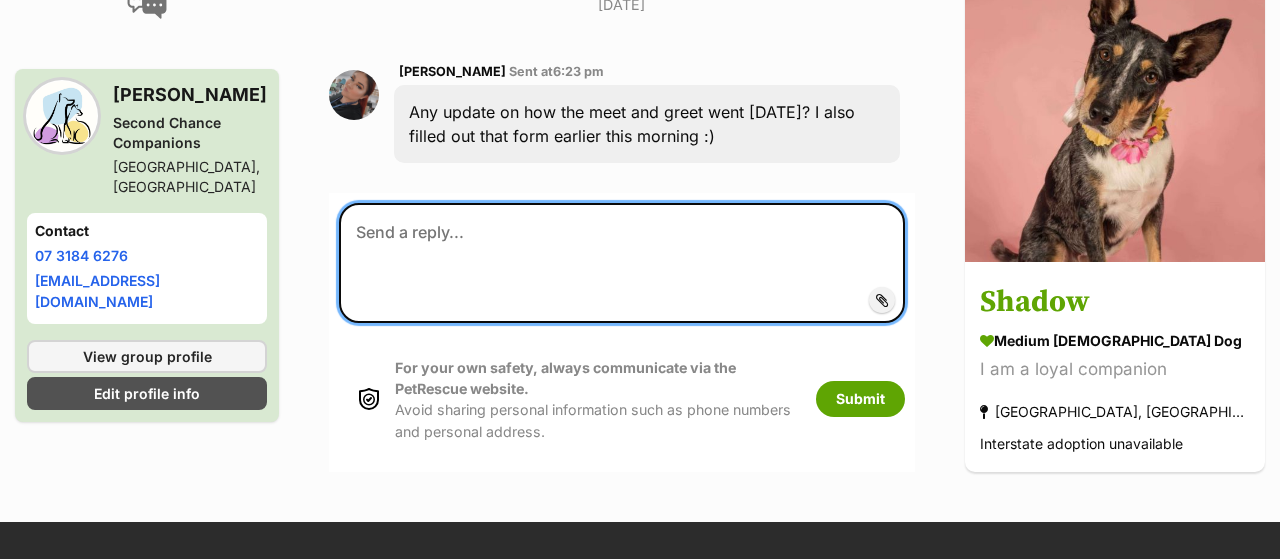 click at bounding box center [622, 263] 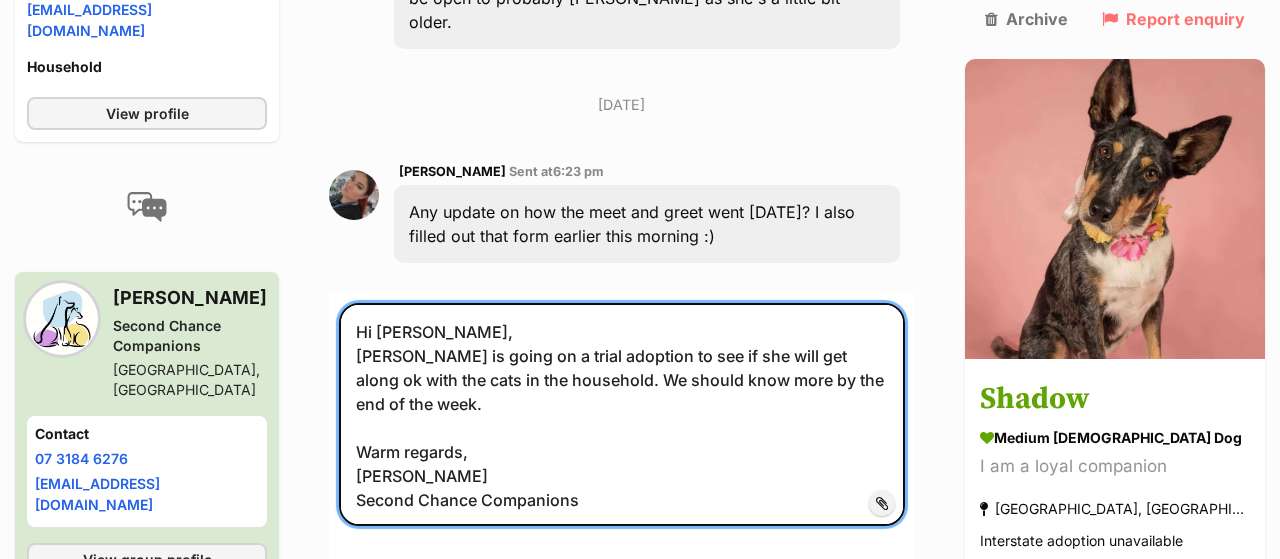 scroll, scrollTop: 2118, scrollLeft: 0, axis: vertical 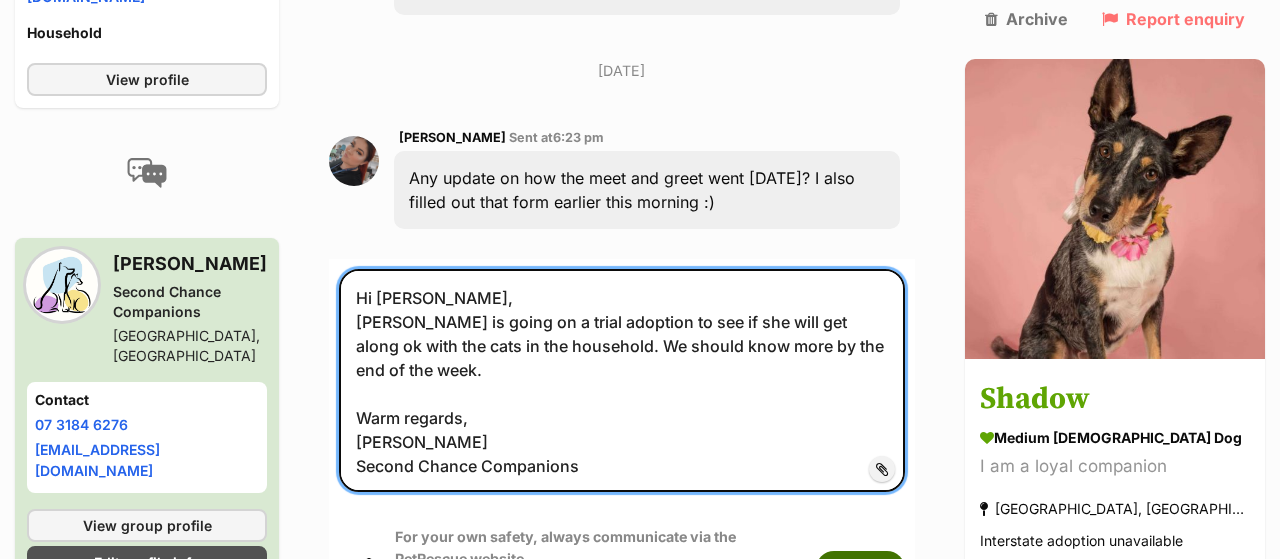 type on "Hi Jessica,
Shadow is going on a trial adoption to see if she will get along ok with the cats in the household. We should know more by the end of the week.
Warm regards,
Kelly Koth
Second Chance Companions" 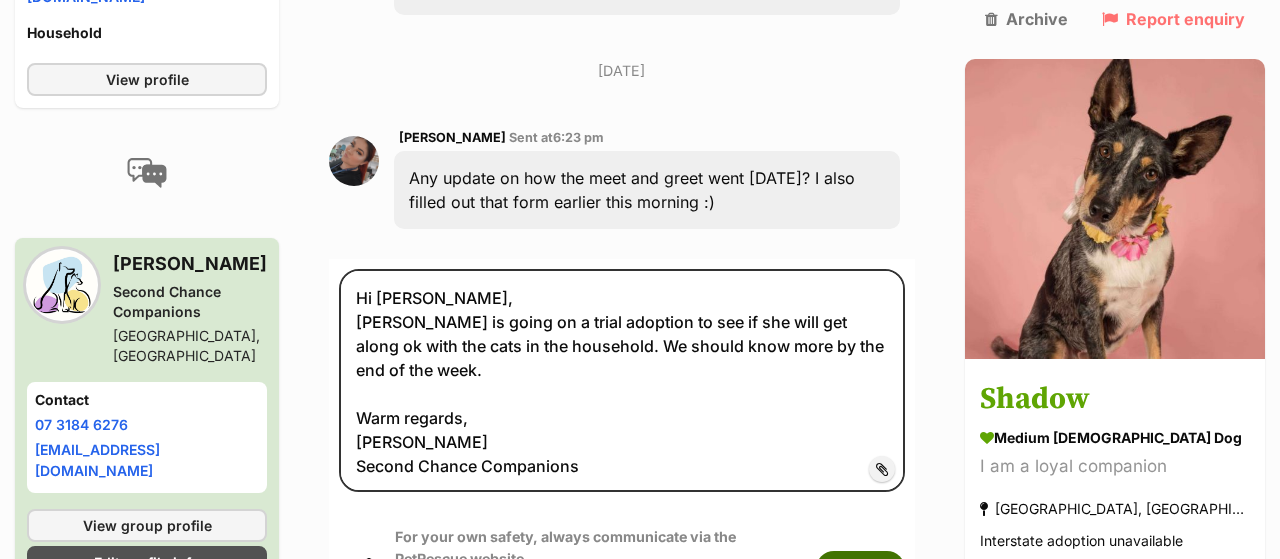 click on "Submit" at bounding box center (860, 569) 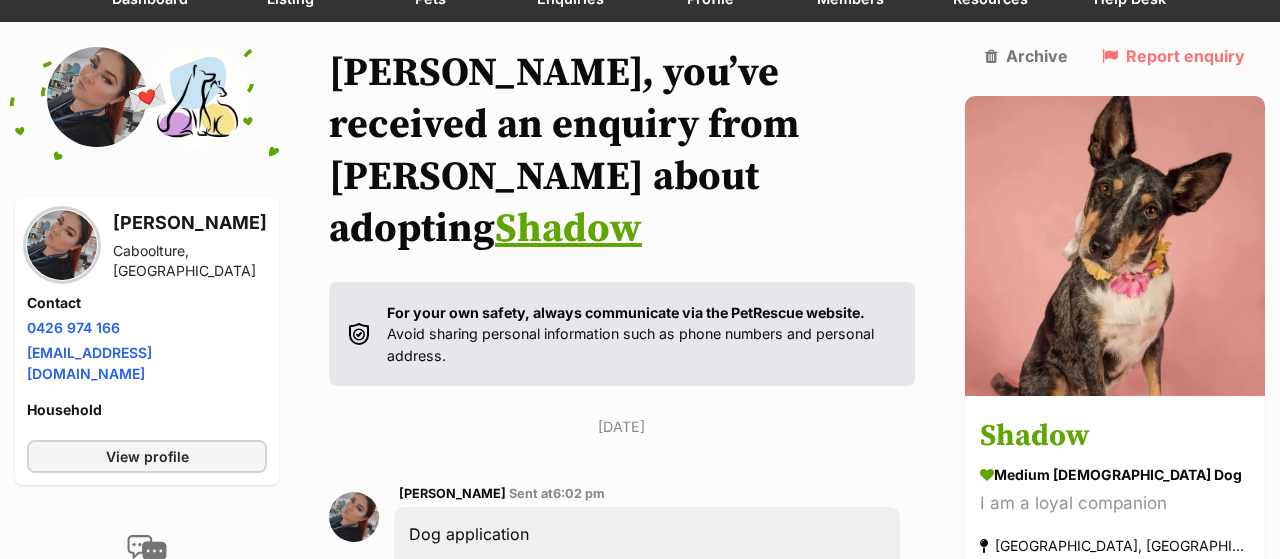 scroll, scrollTop: 0, scrollLeft: 0, axis: both 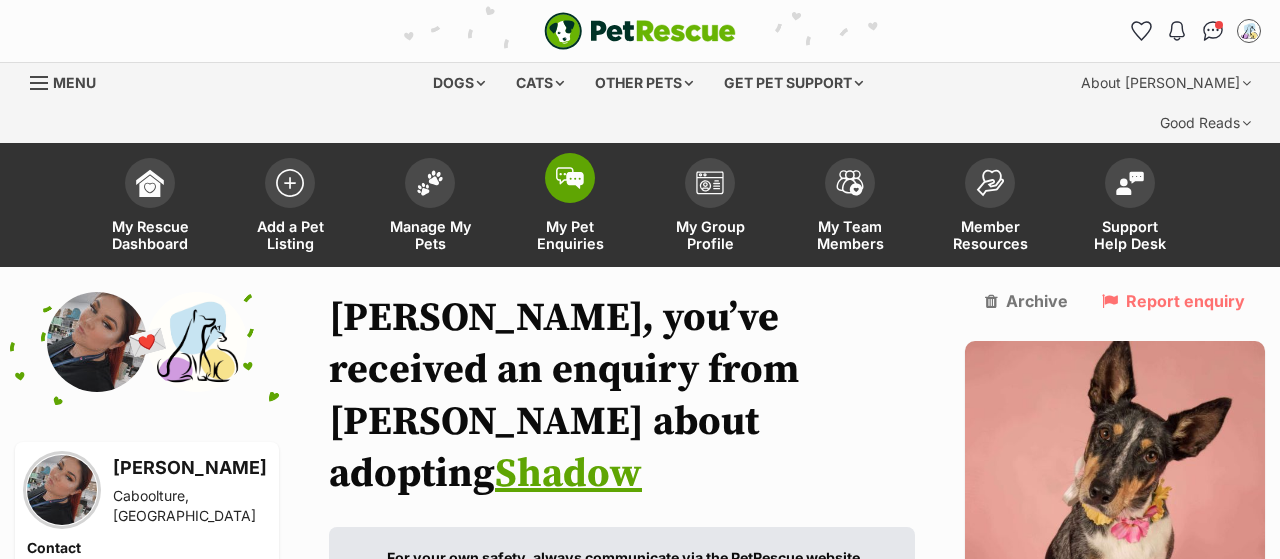 click on "My Pet Enquiries" at bounding box center (570, 235) 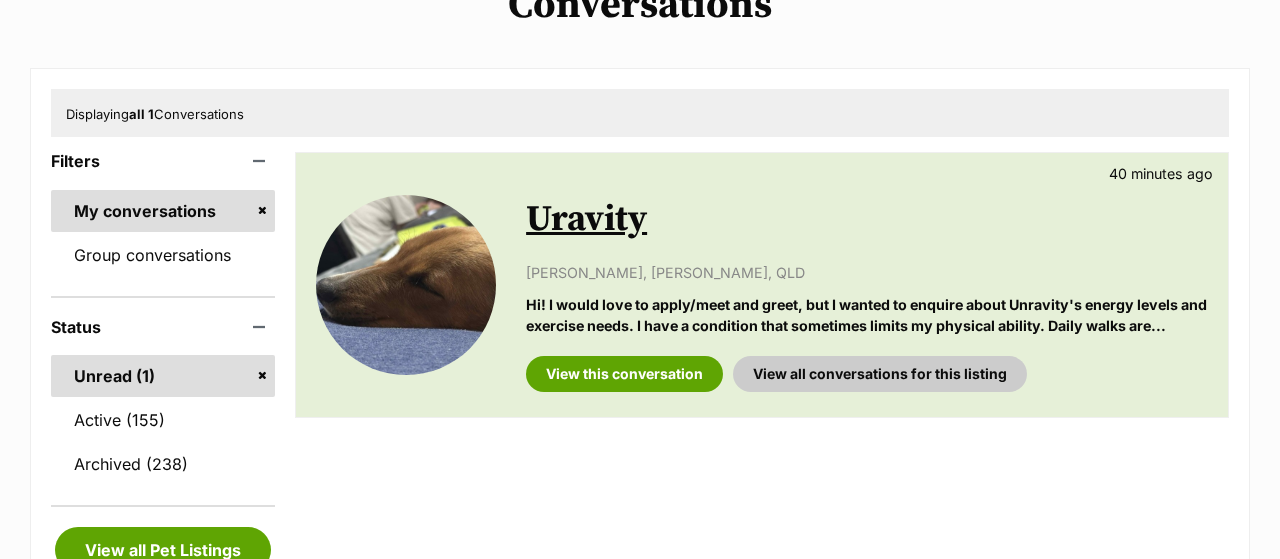 scroll, scrollTop: 0, scrollLeft: 0, axis: both 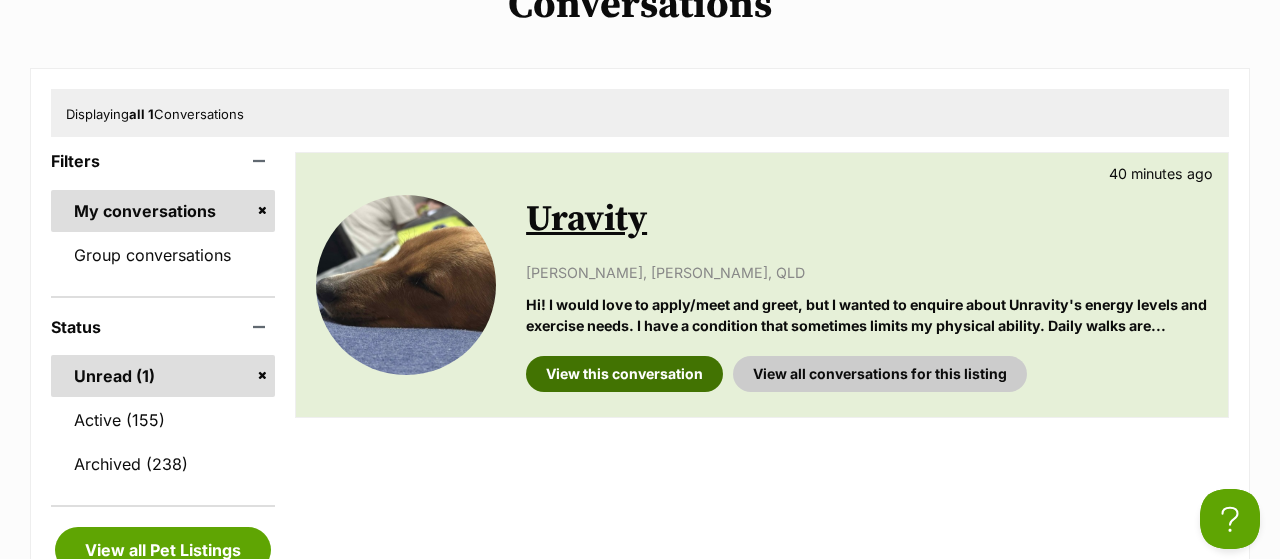 click on "View this conversation" at bounding box center [624, 374] 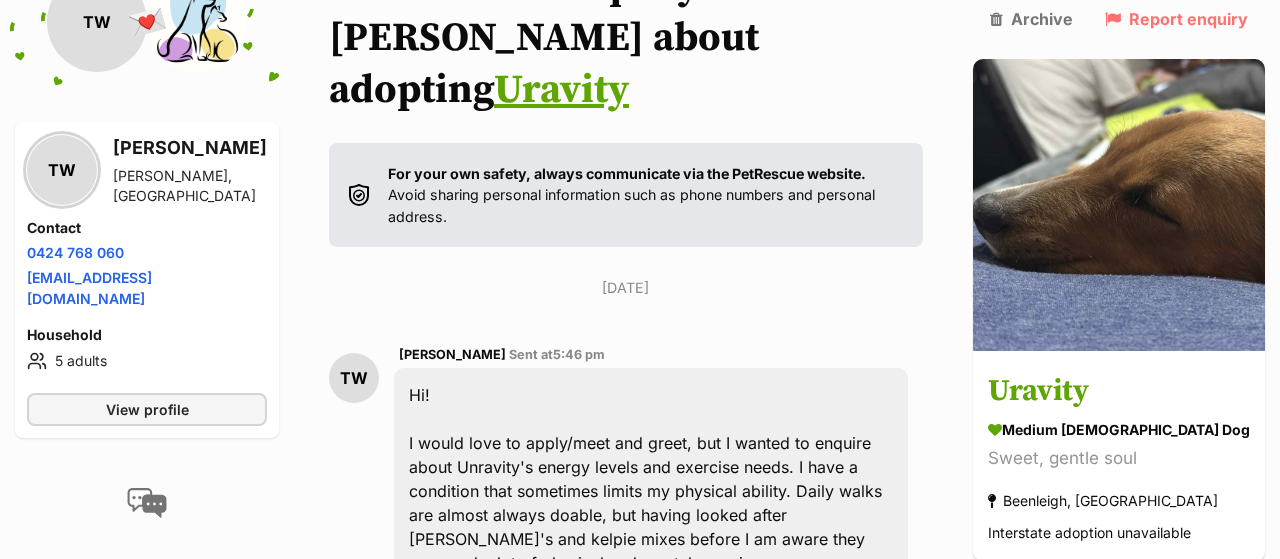 scroll, scrollTop: 0, scrollLeft: 0, axis: both 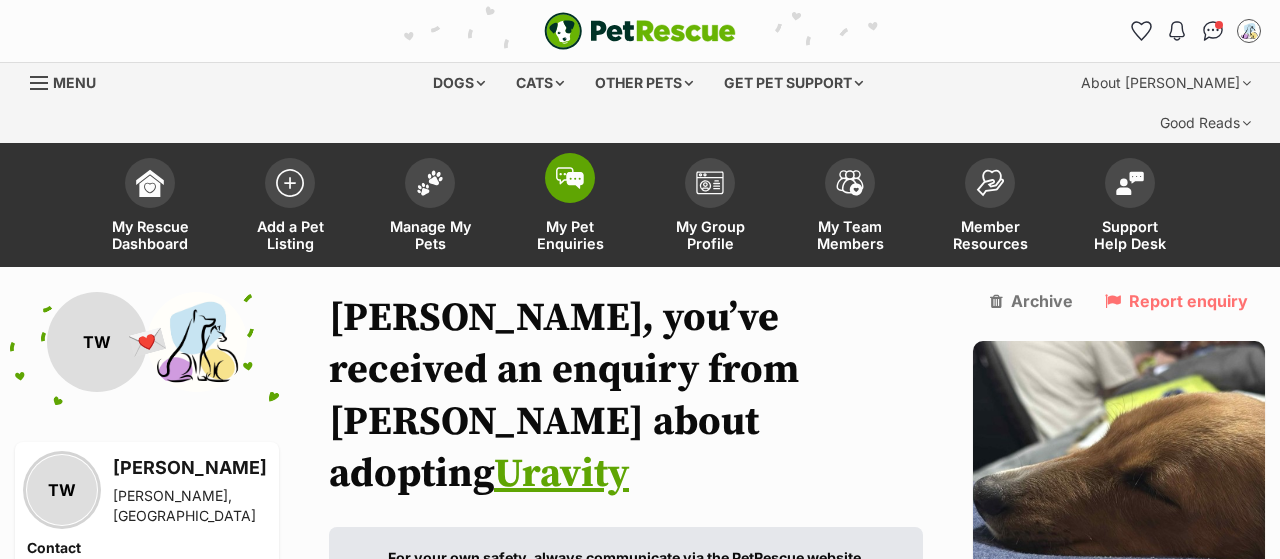 click on "My Pet Enquiries" at bounding box center [570, 235] 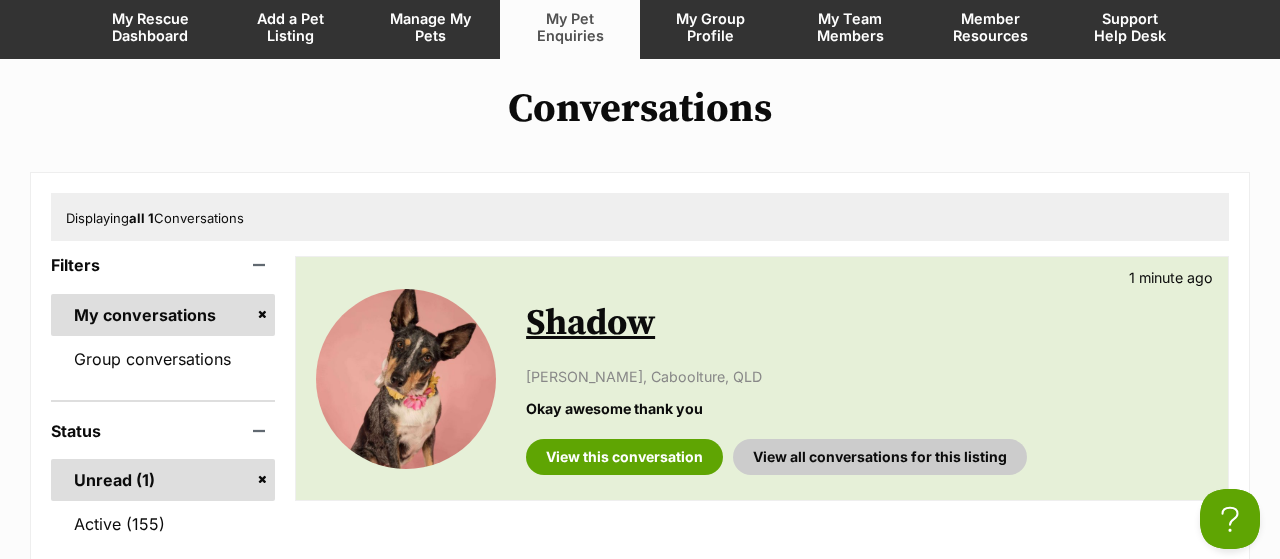 scroll, scrollTop: 0, scrollLeft: 0, axis: both 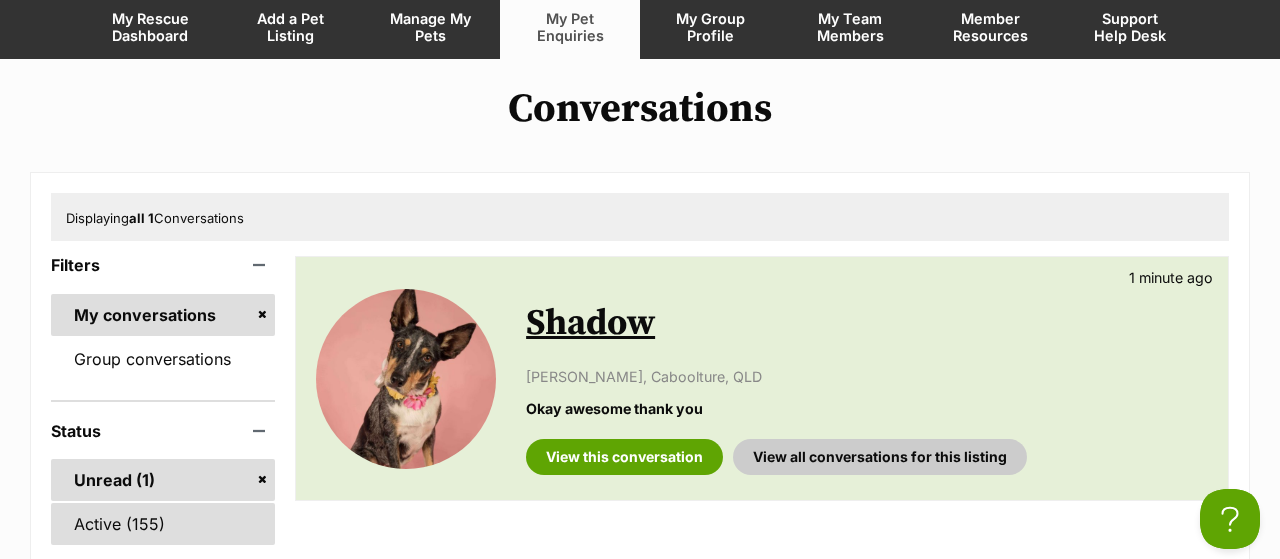 click on "Active (155)" at bounding box center [163, 524] 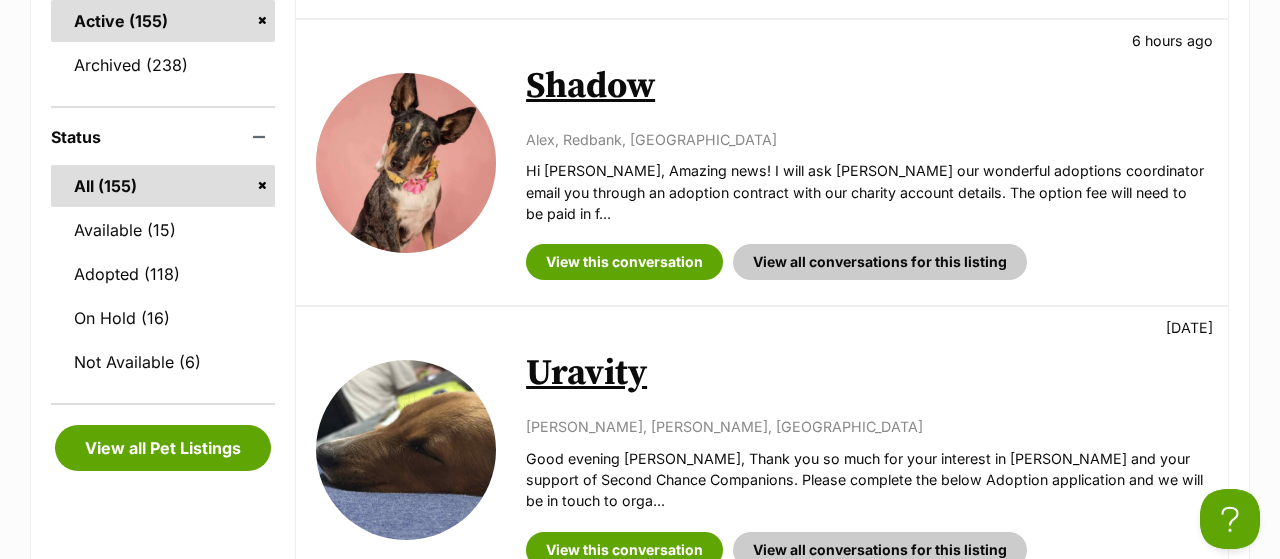 scroll, scrollTop: 728, scrollLeft: 0, axis: vertical 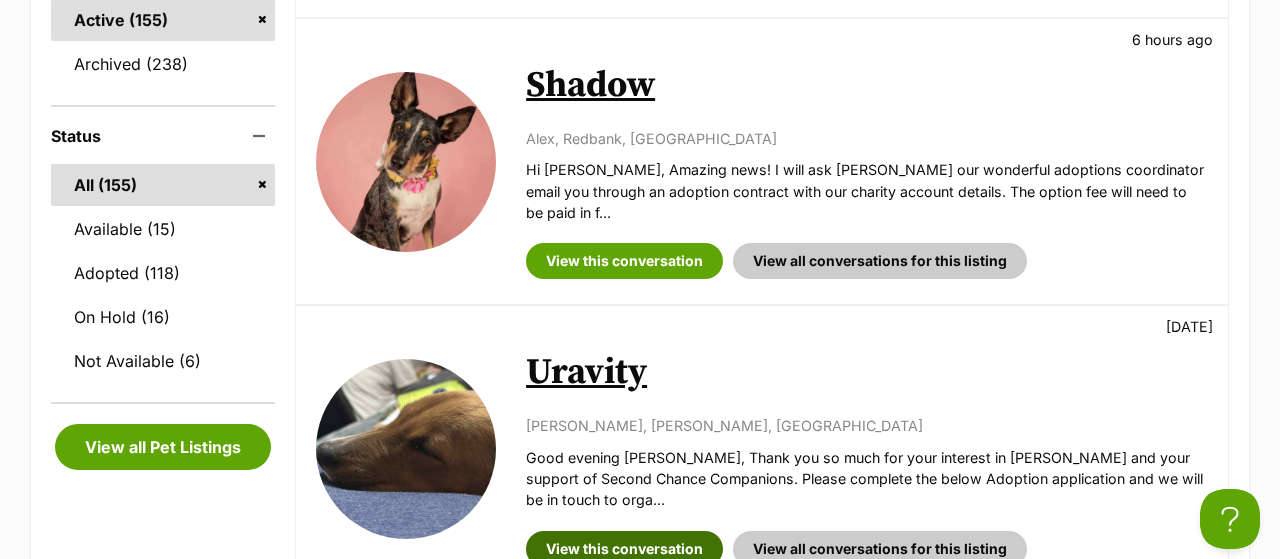 click on "View this conversation" at bounding box center [624, 549] 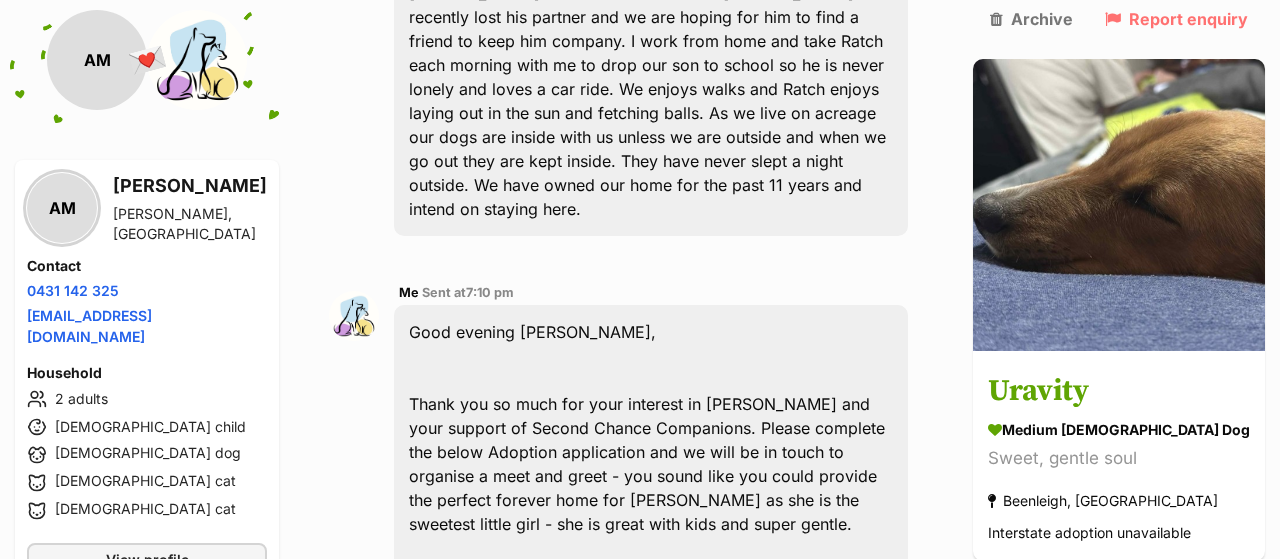 scroll, scrollTop: 832, scrollLeft: 0, axis: vertical 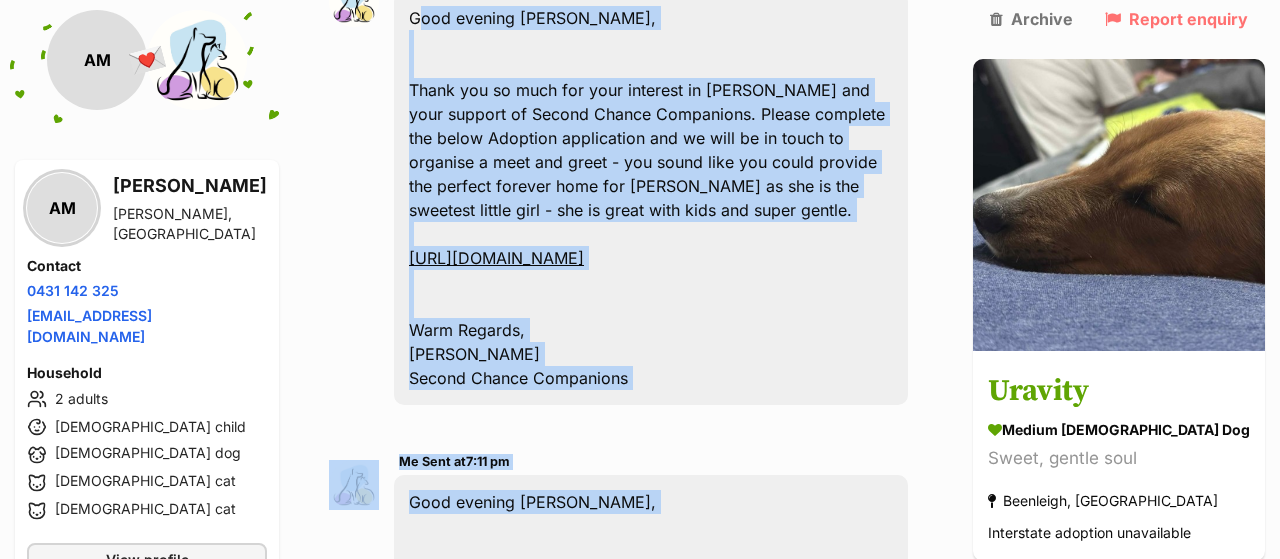 drag, startPoint x: 513, startPoint y: 236, endPoint x: 757, endPoint y: 379, distance: 282.8162 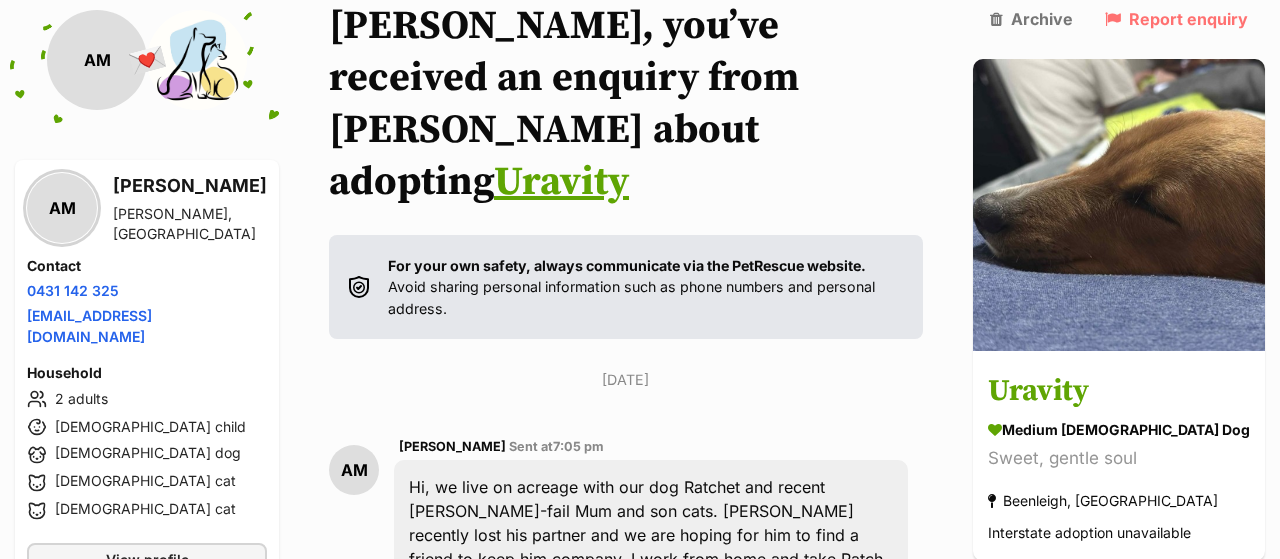 scroll, scrollTop: 0, scrollLeft: 0, axis: both 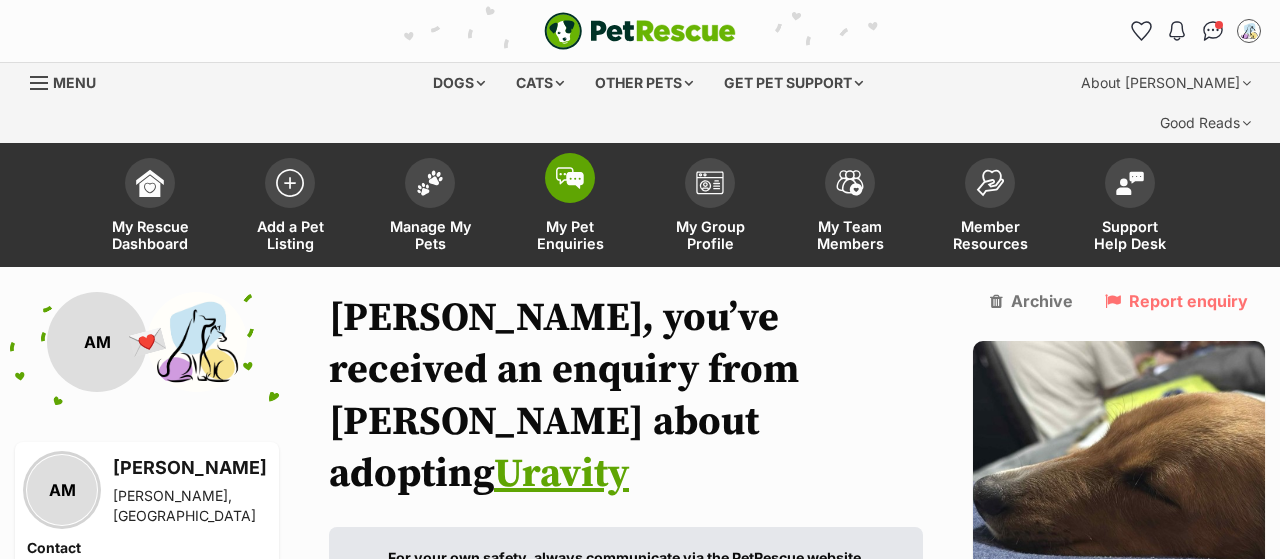 click on "My Pet Enquiries" at bounding box center [570, 235] 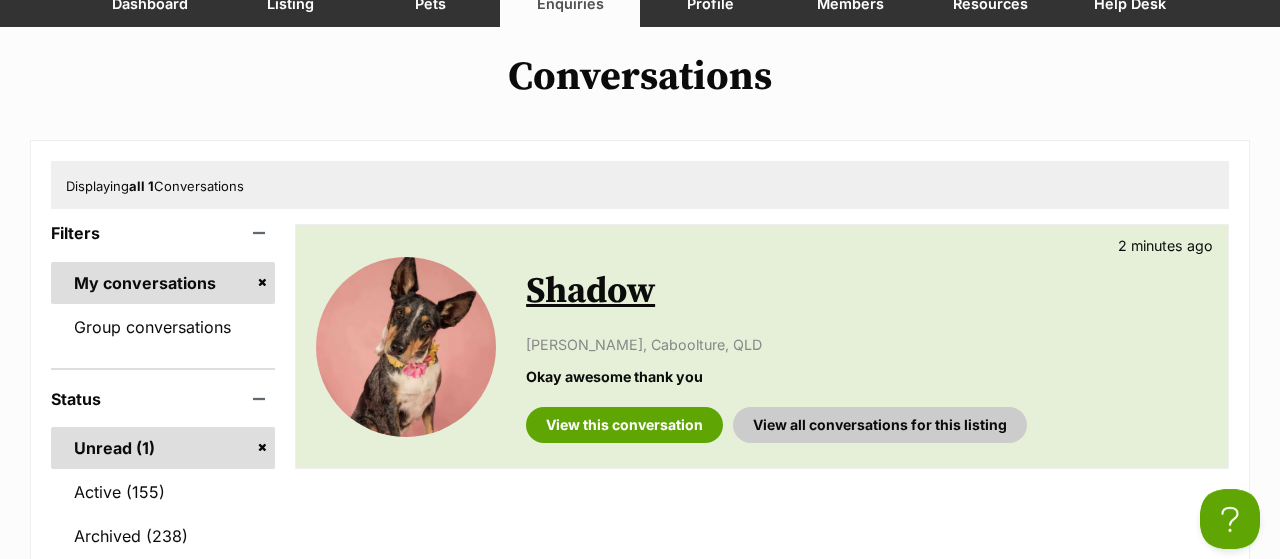 scroll, scrollTop: 208, scrollLeft: 0, axis: vertical 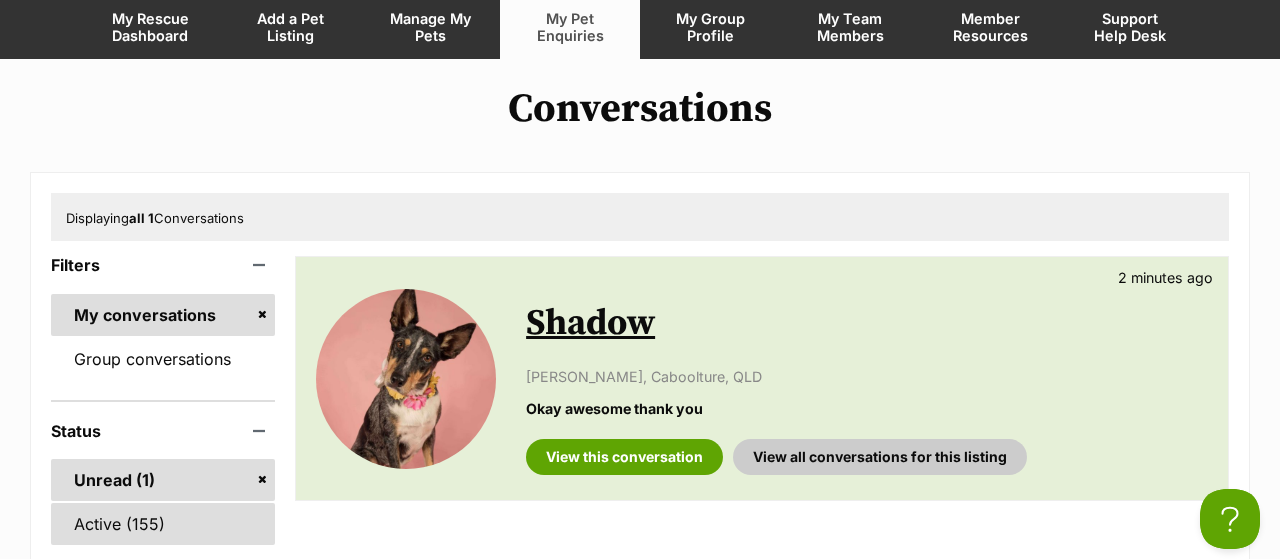 click on "Active (155)" at bounding box center (163, 524) 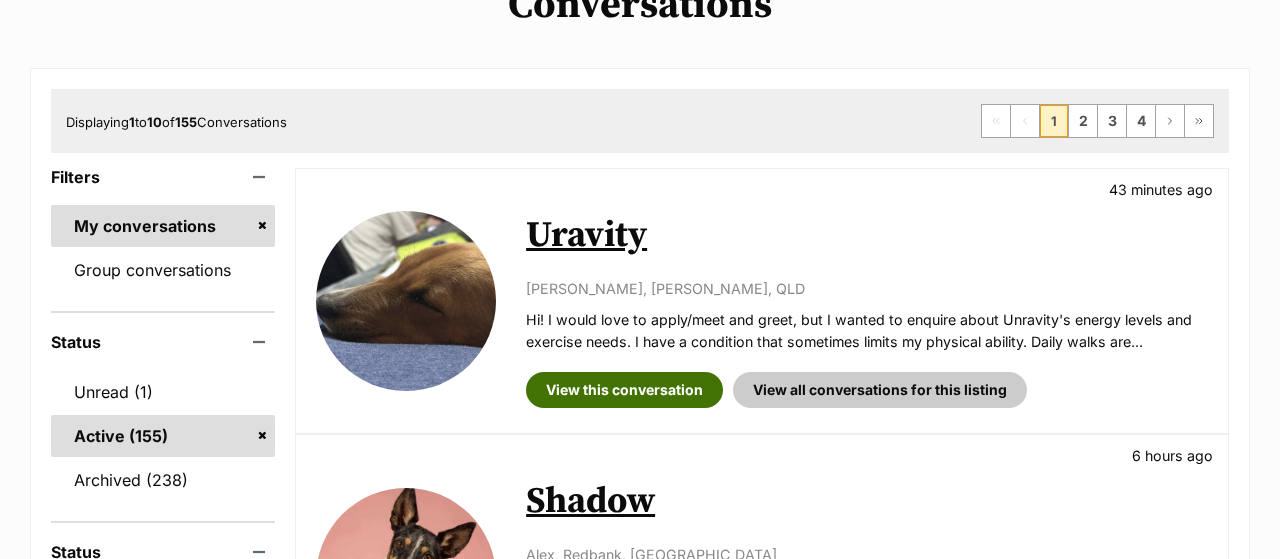 click on "View this conversation" at bounding box center [624, 390] 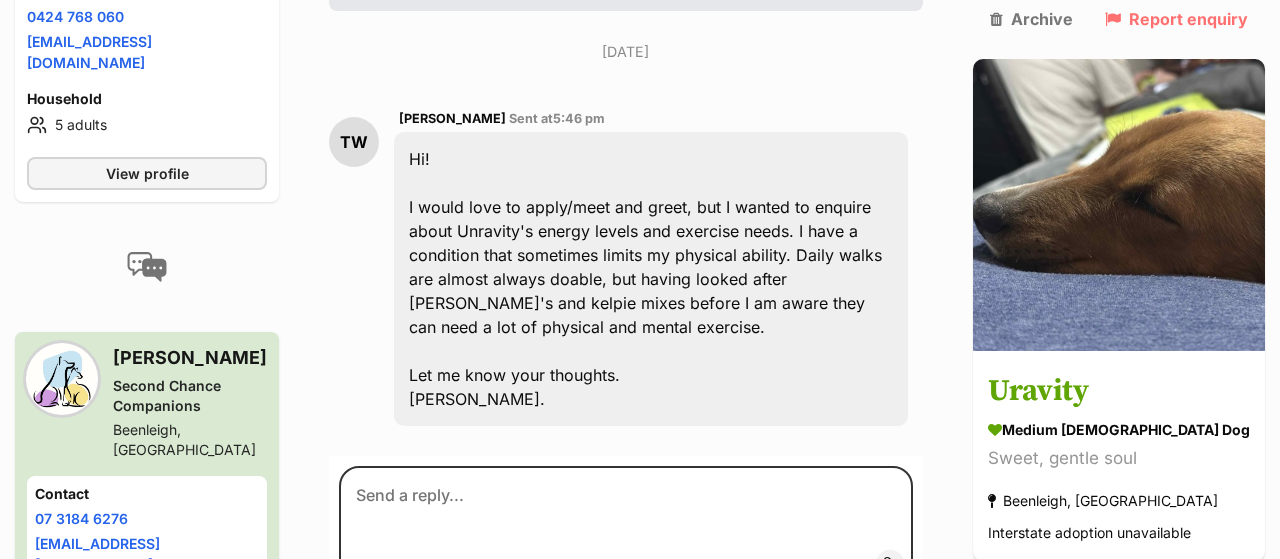 scroll, scrollTop: 621, scrollLeft: 0, axis: vertical 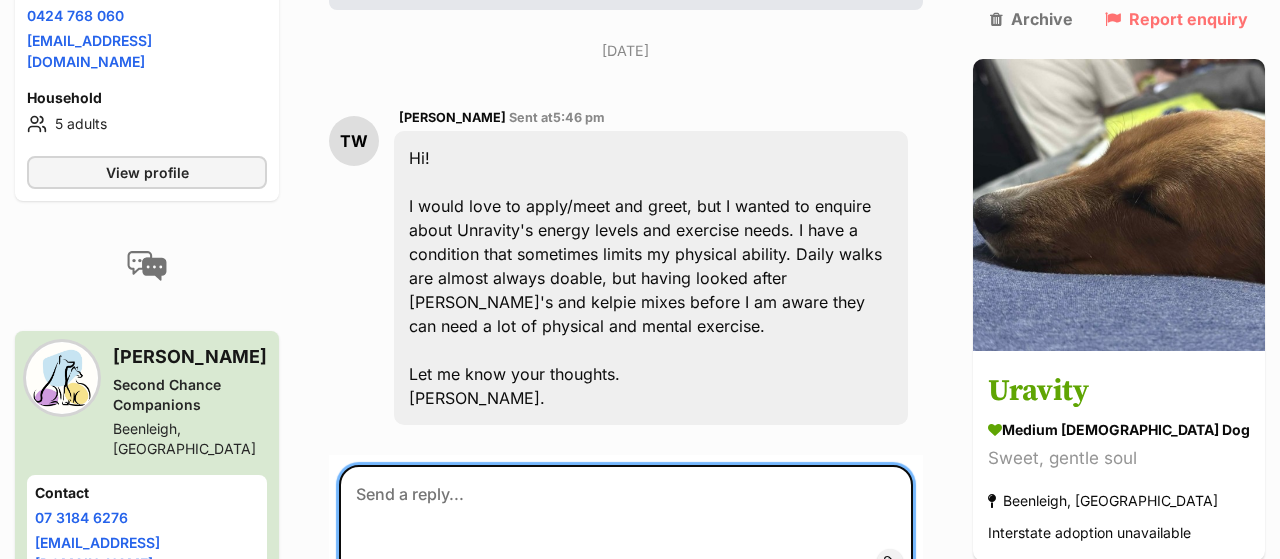 click at bounding box center [626, 525] 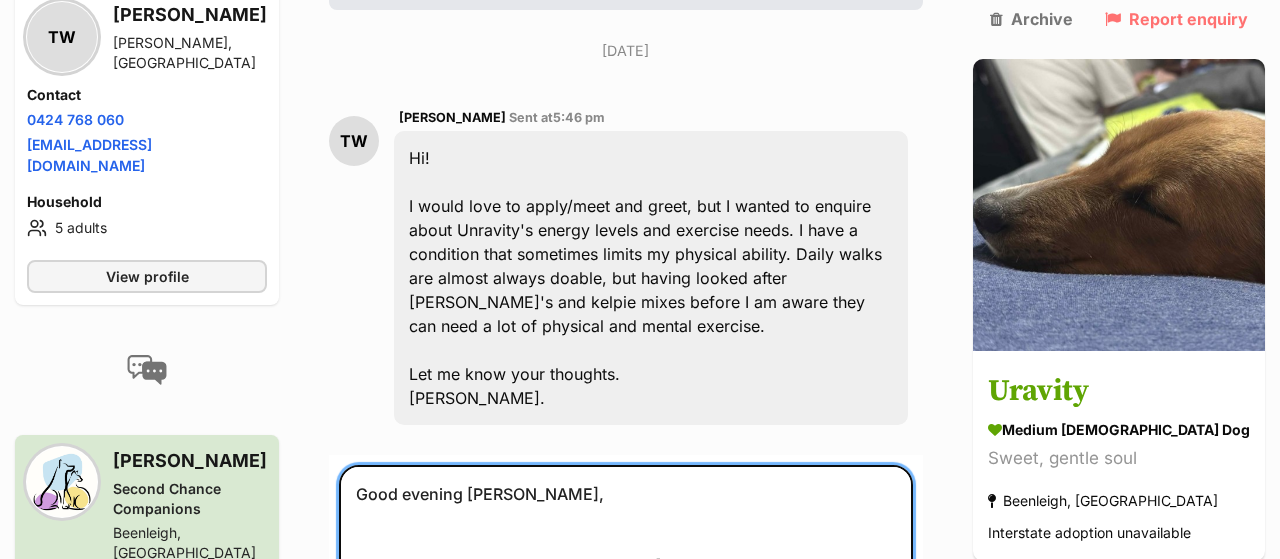 scroll, scrollTop: 677, scrollLeft: 0, axis: vertical 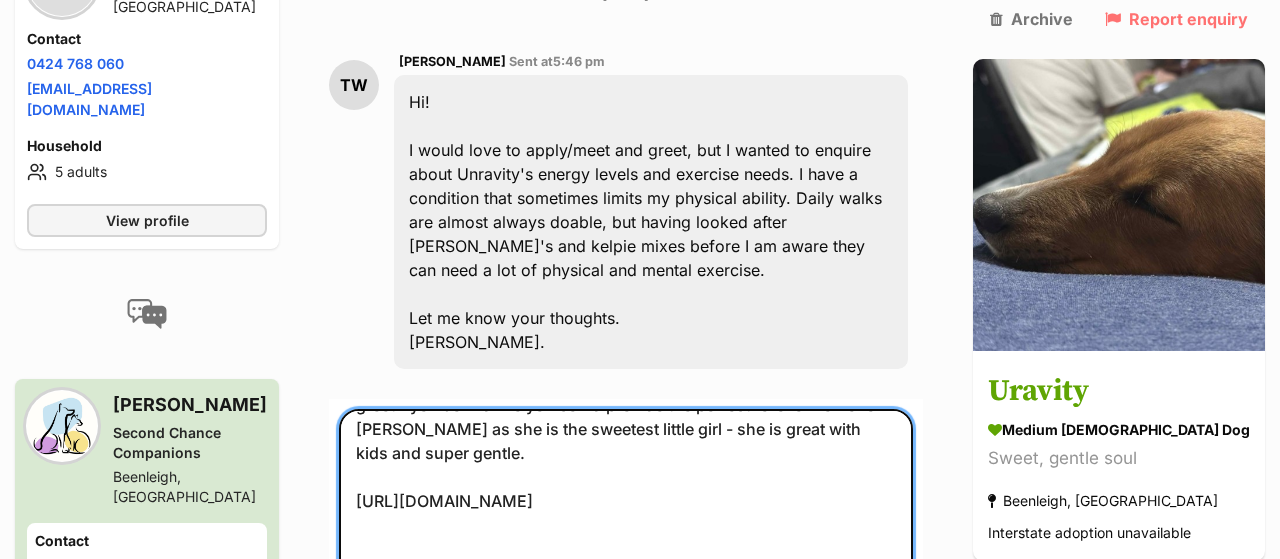 drag, startPoint x: 563, startPoint y: 526, endPoint x: 445, endPoint y: 533, distance: 118.20744 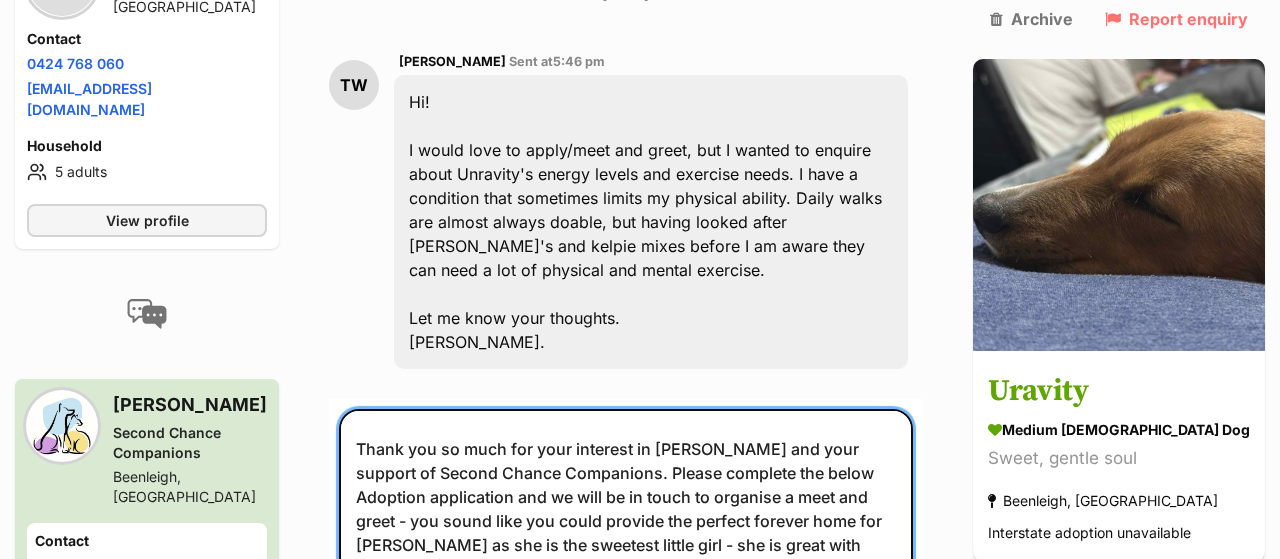 scroll, scrollTop: 116, scrollLeft: 0, axis: vertical 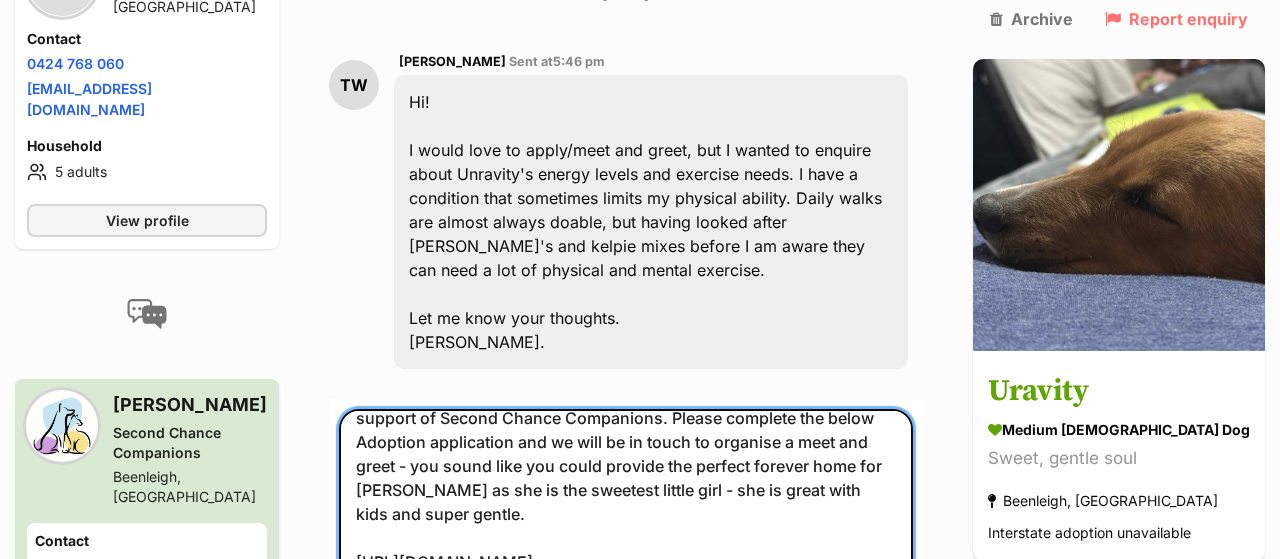 drag, startPoint x: 582, startPoint y: 421, endPoint x: 679, endPoint y: 453, distance: 102.14206 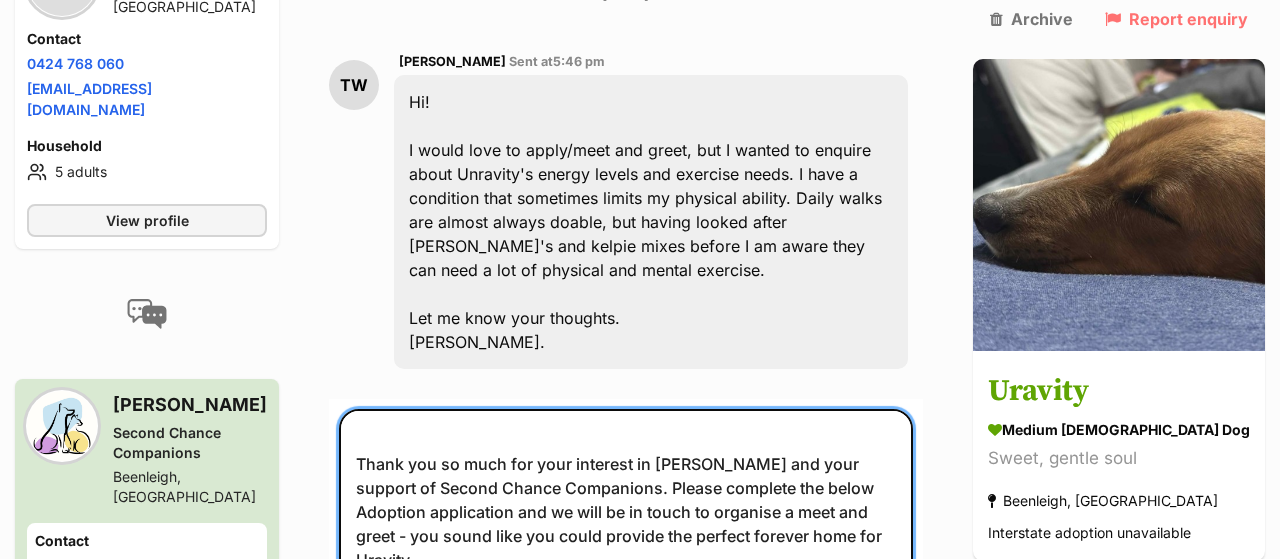scroll, scrollTop: 0, scrollLeft: 0, axis: both 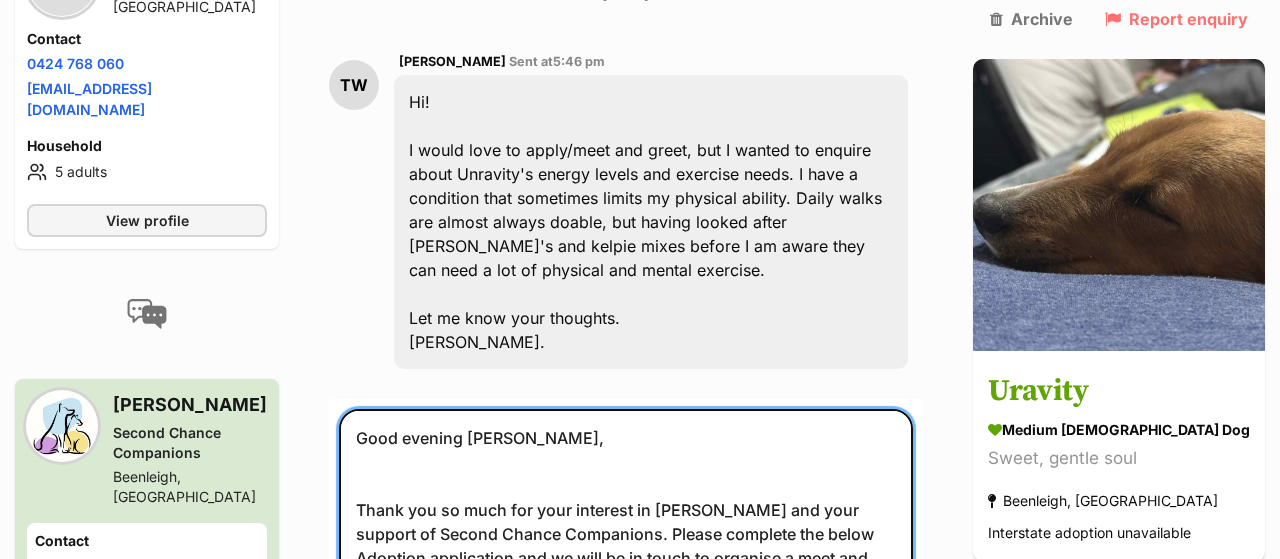 drag, startPoint x: 567, startPoint y: 363, endPoint x: 609, endPoint y: 367, distance: 42.190044 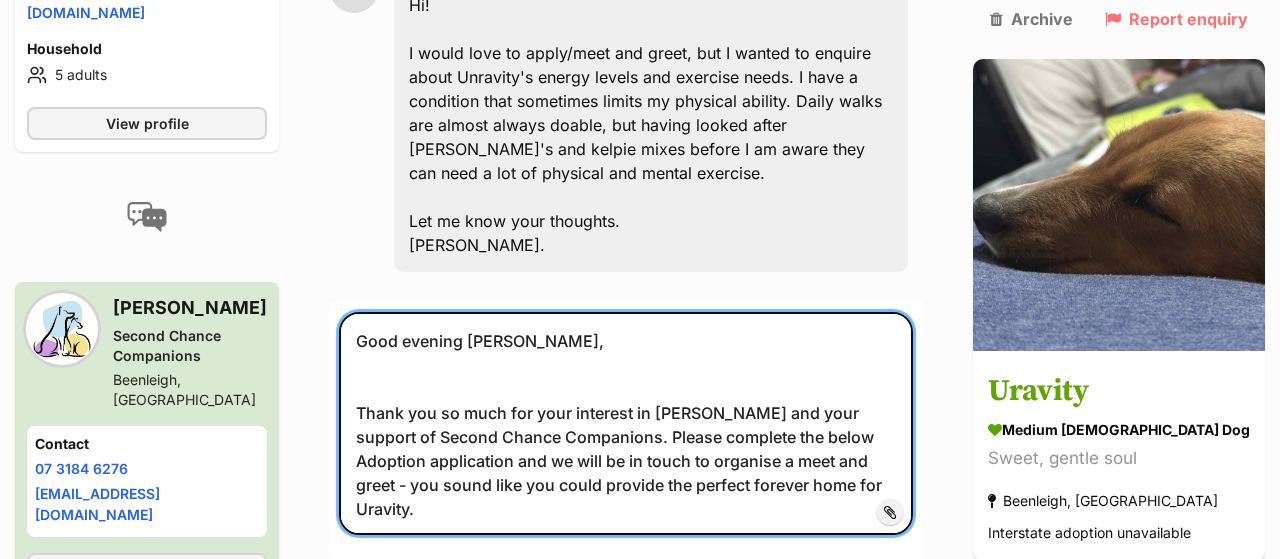 scroll, scrollTop: 885, scrollLeft: 0, axis: vertical 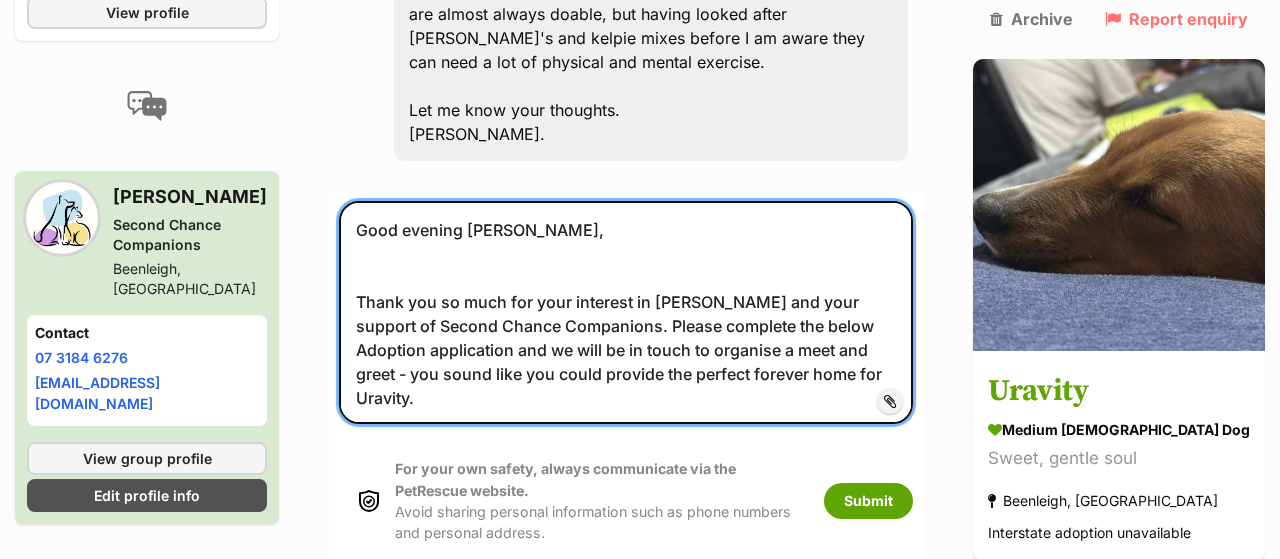 click on "Good evening Thom,
Thank you so much for your interest in Uravity and your support of Second Chance Companions. Please complete the below Adoption application and we will be in touch to organise a meet and greet - you sound like you could provide the perfect forever home for Uravity.
https://airtable.com/apppTCKA2q0GAV7oX/shrGQtjYtZyyRjFoR
Warm Regards,
Kelly Koth
Second Chance Companions" at bounding box center (626, 313) 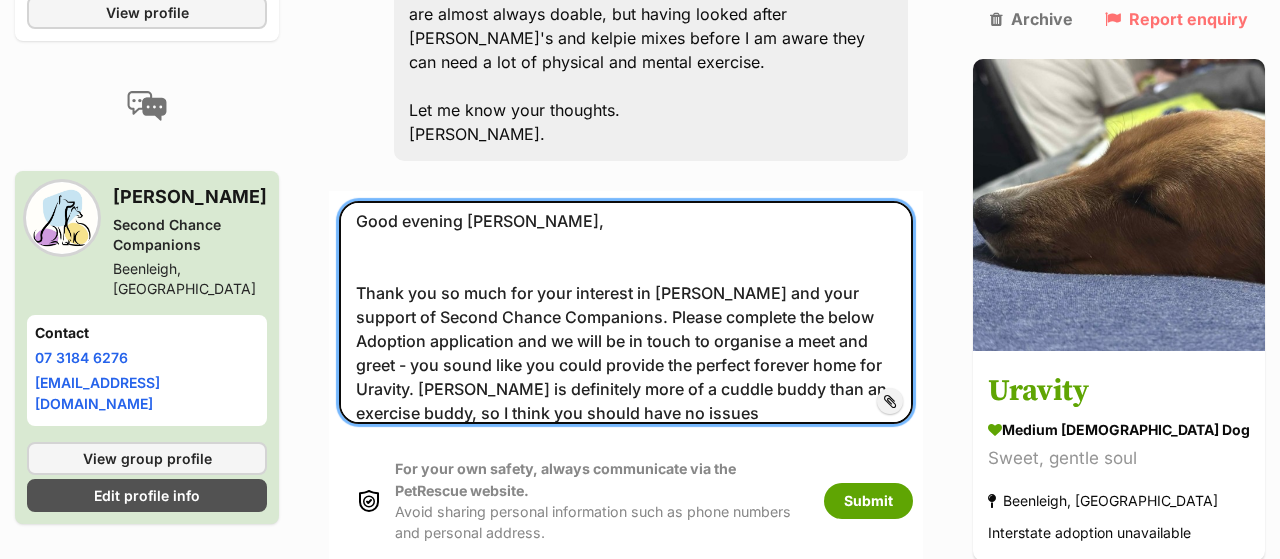 scroll, scrollTop: 0, scrollLeft: 0, axis: both 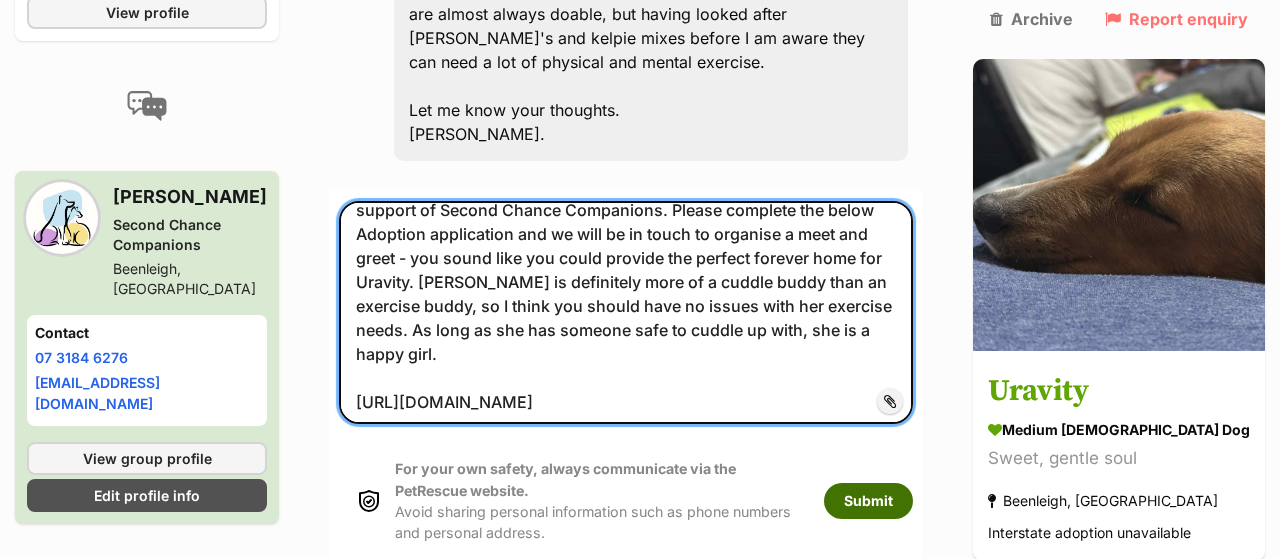 type on "Good evening Thom,
Thank you so much for your interest in Uravity and your support of Second Chance Companions. Please complete the below Adoption application and we will be in touch to organise a meet and greet - you sound like you could provide the perfect forever home for Uravity. Uravity is definitely more of a cuddle buddy than an exercise buddy, so I think you should have no issues with her exercise needs. As long as she has someone safe to cuddle up with, she is a happy girl.
https://airtable.com/apppTCKA2q0GAV7oX/shrGQtjYtZyyRjFoR
Warm Regards,
Kelly Koth
Second Chance Companions" 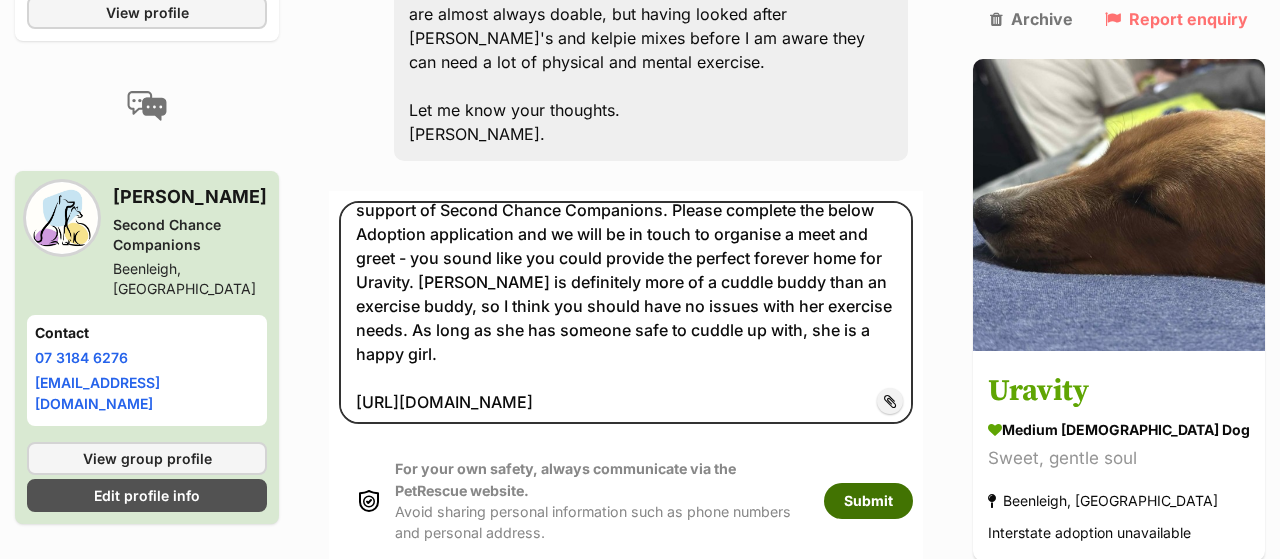 click on "Submit" at bounding box center (868, 501) 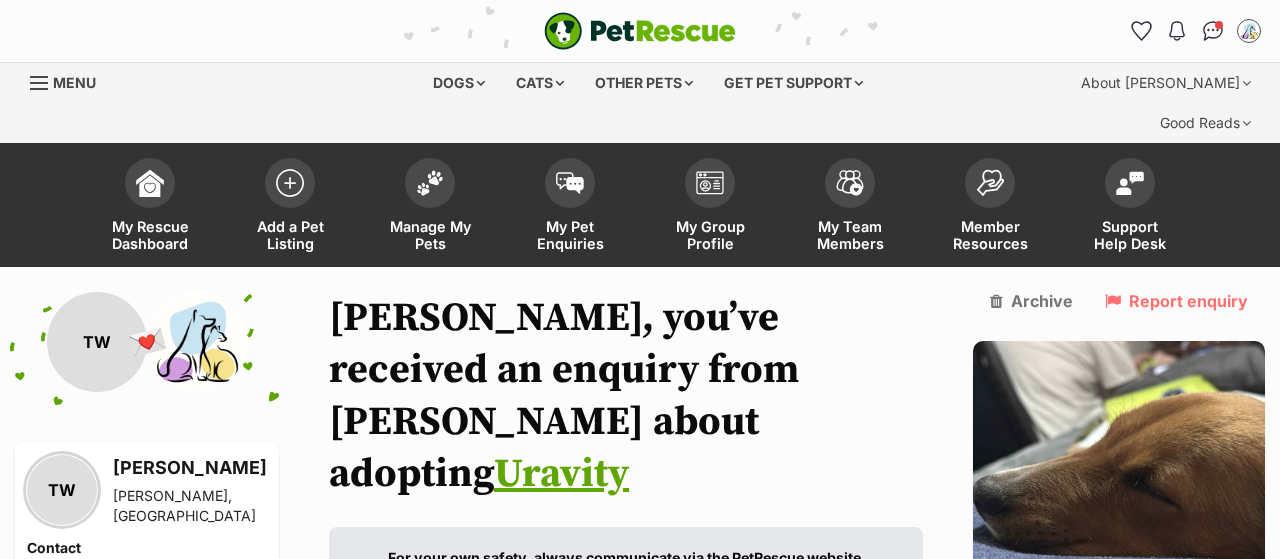scroll, scrollTop: 885, scrollLeft: 0, axis: vertical 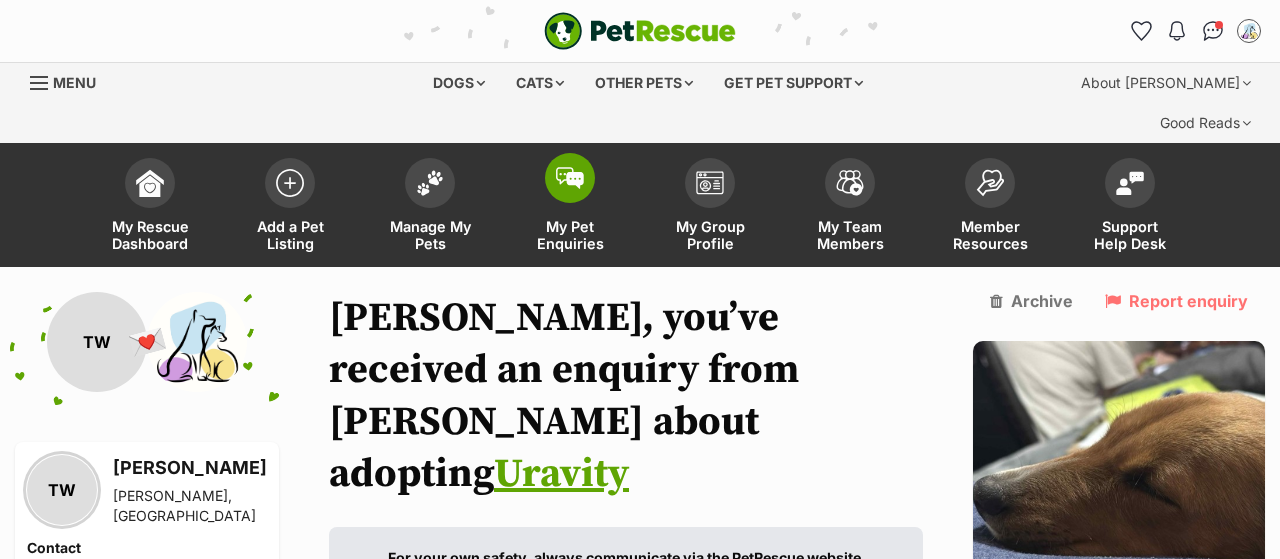 click on "My Pet Enquiries" at bounding box center [570, 235] 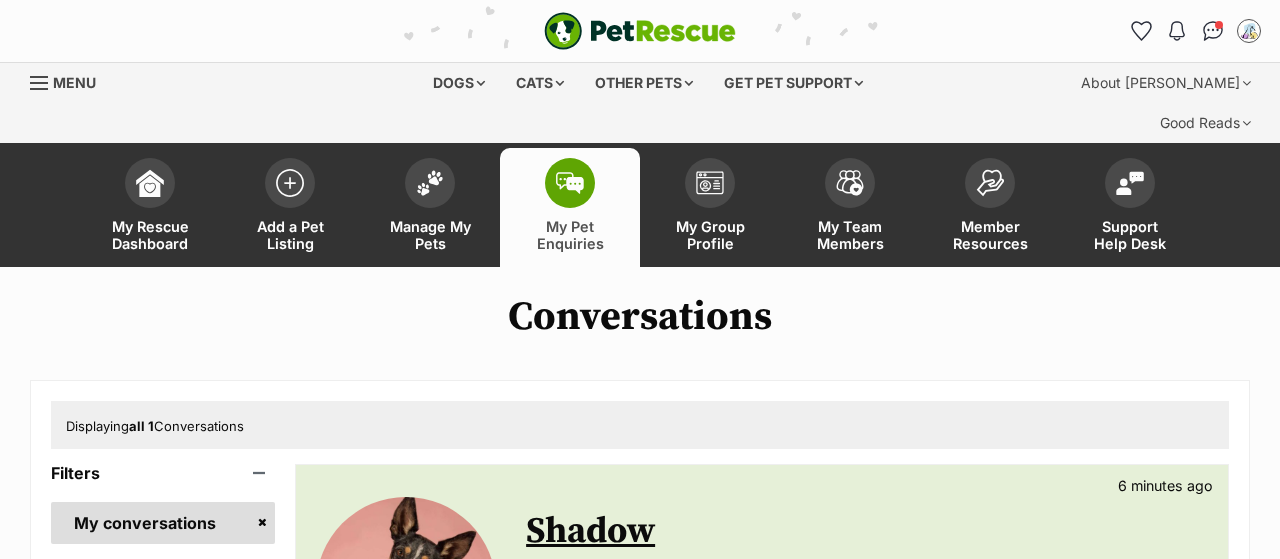 scroll, scrollTop: 312, scrollLeft: 0, axis: vertical 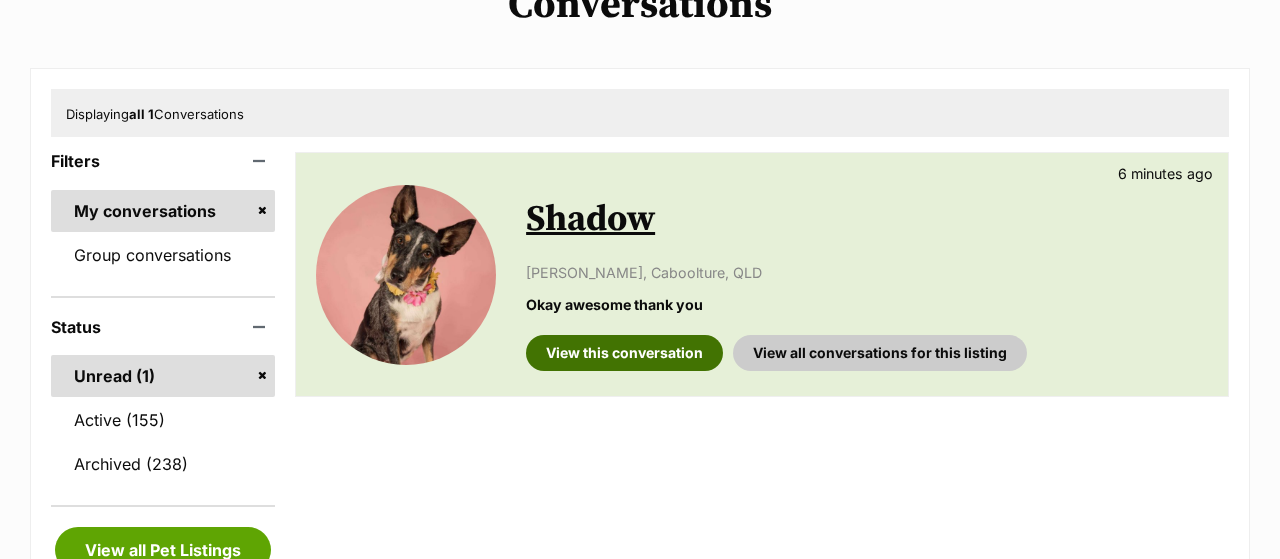 click on "View this conversation" at bounding box center [624, 353] 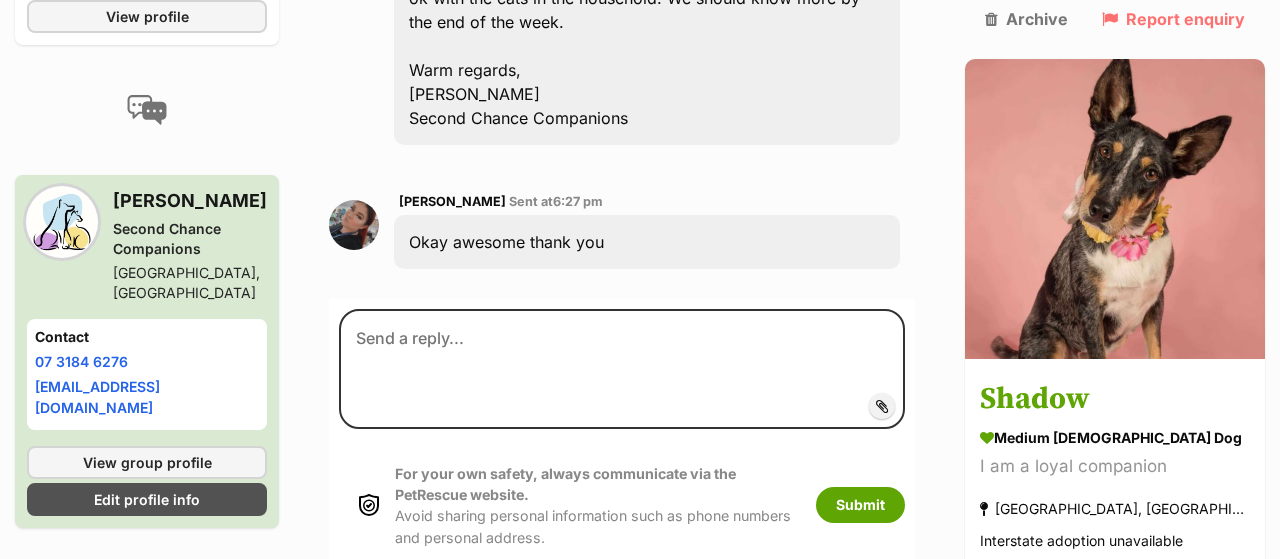 scroll, scrollTop: 2496, scrollLeft: 0, axis: vertical 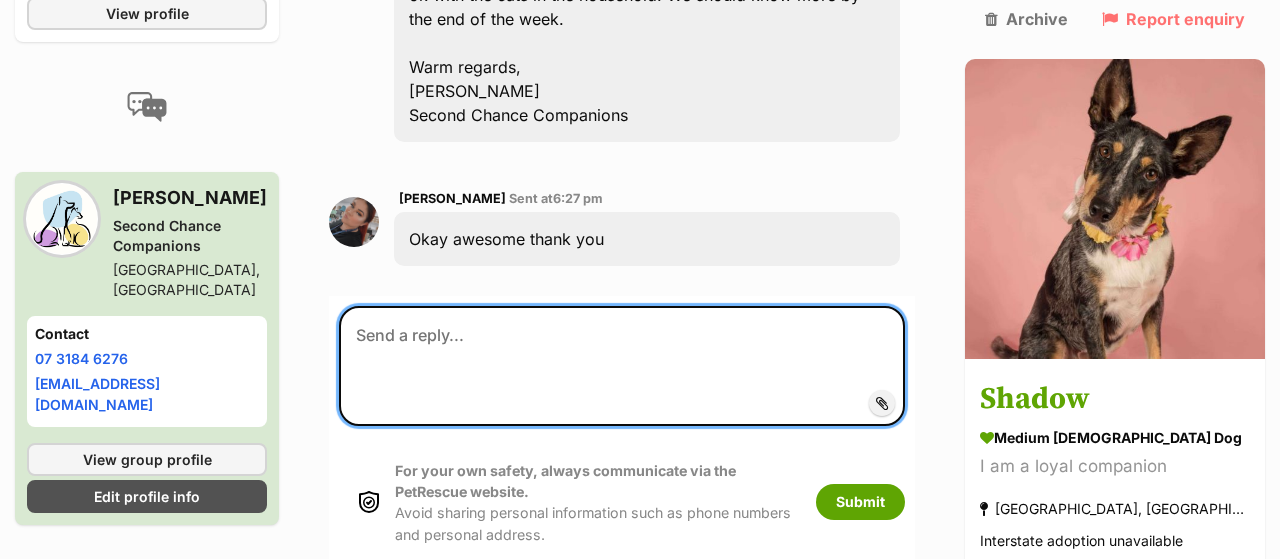 click at bounding box center [622, 366] 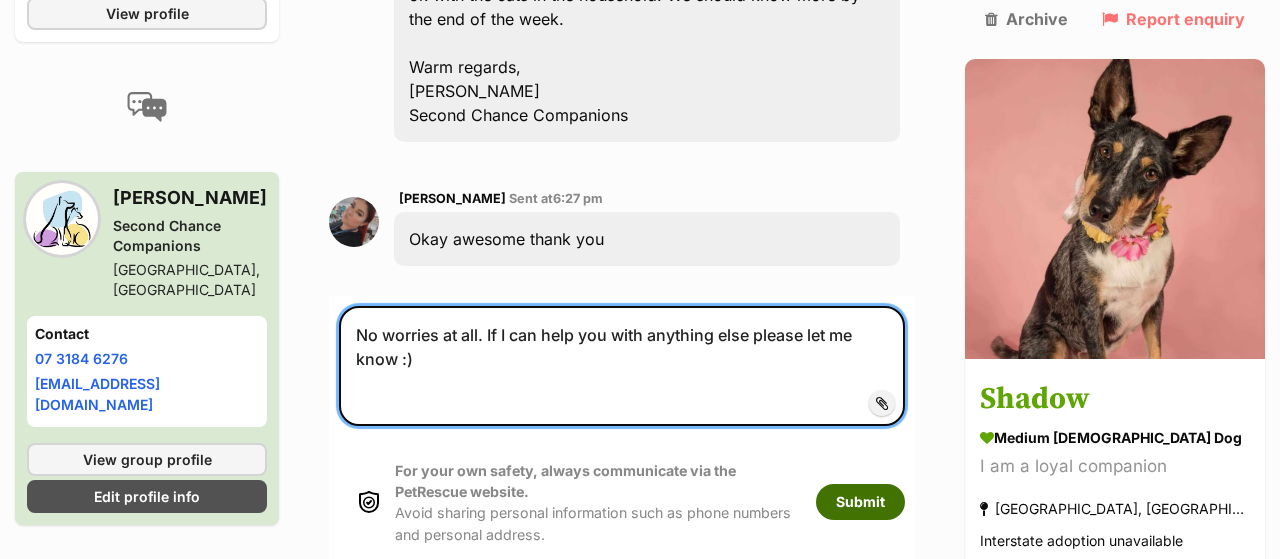 type on "No worries at all. If I can help you with anything else please let me know :)" 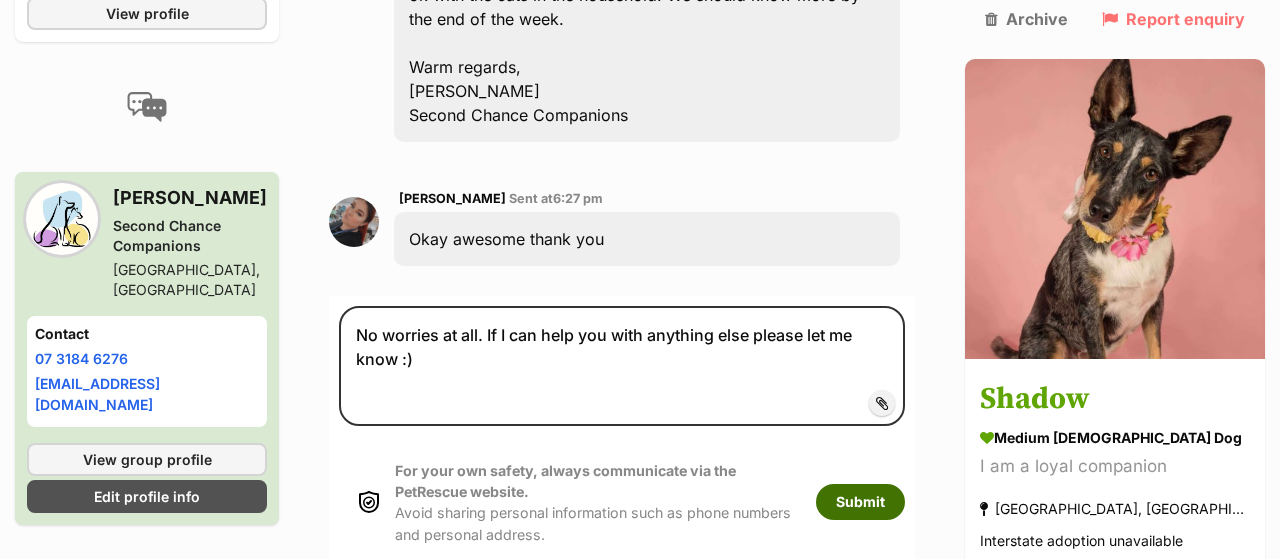 click on "Submit" at bounding box center [860, 502] 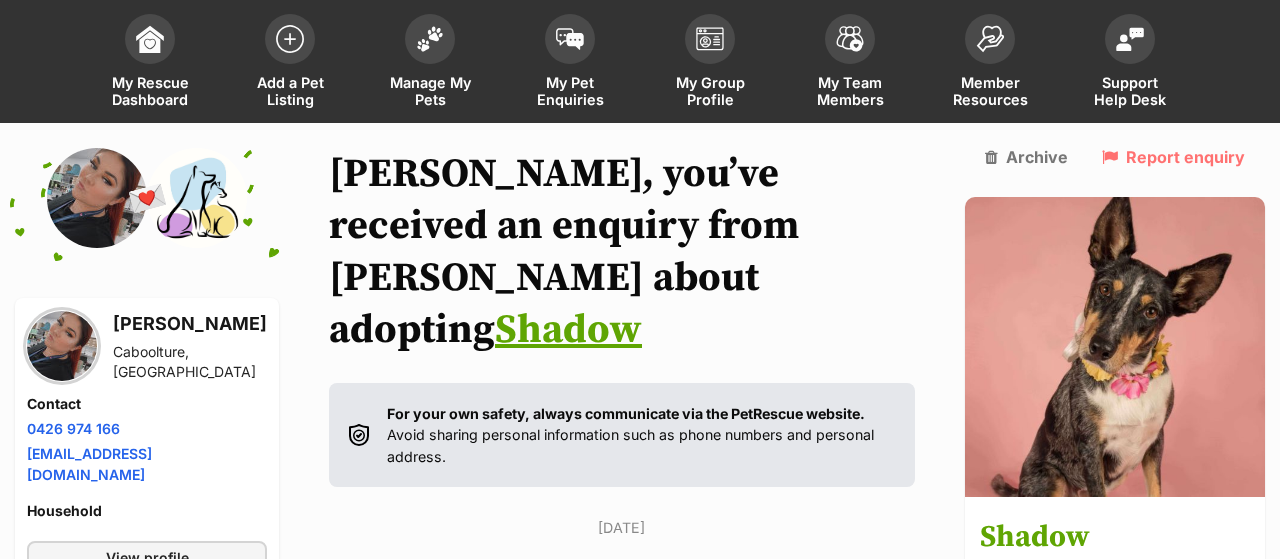 scroll, scrollTop: 0, scrollLeft: 0, axis: both 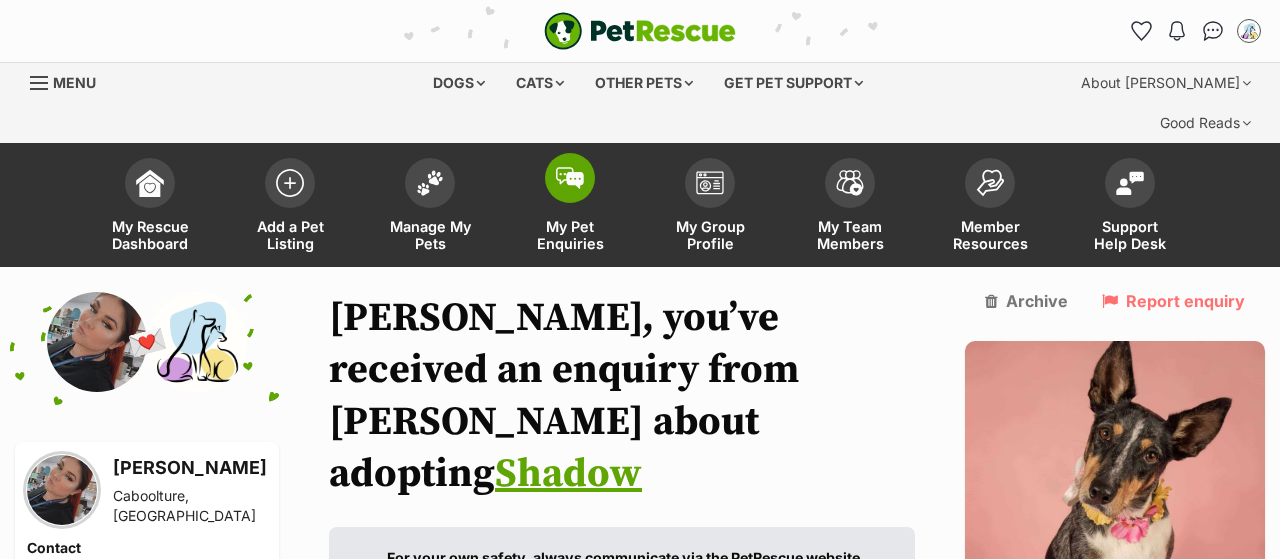 click on "My Pet Enquiries" at bounding box center (570, 235) 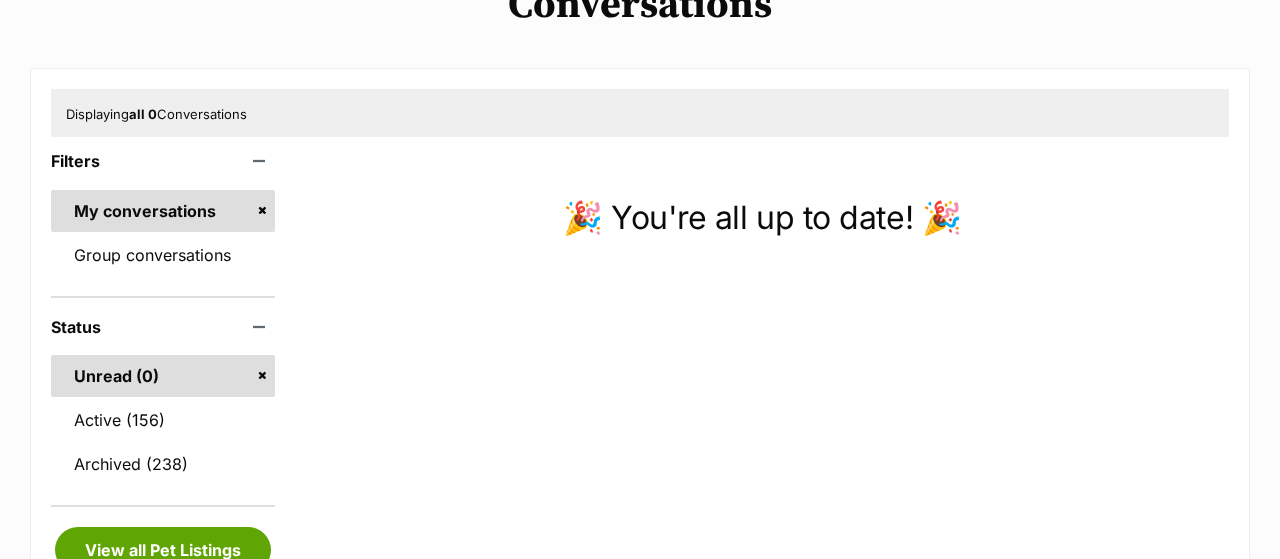 scroll, scrollTop: 0, scrollLeft: 0, axis: both 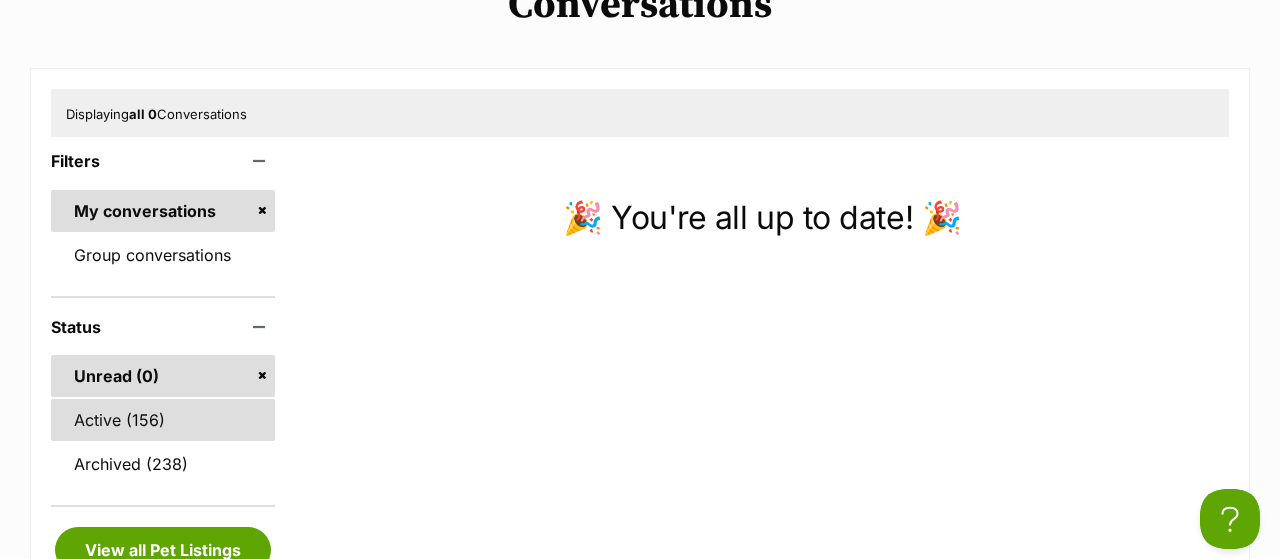 click on "Active (156)" at bounding box center [163, 420] 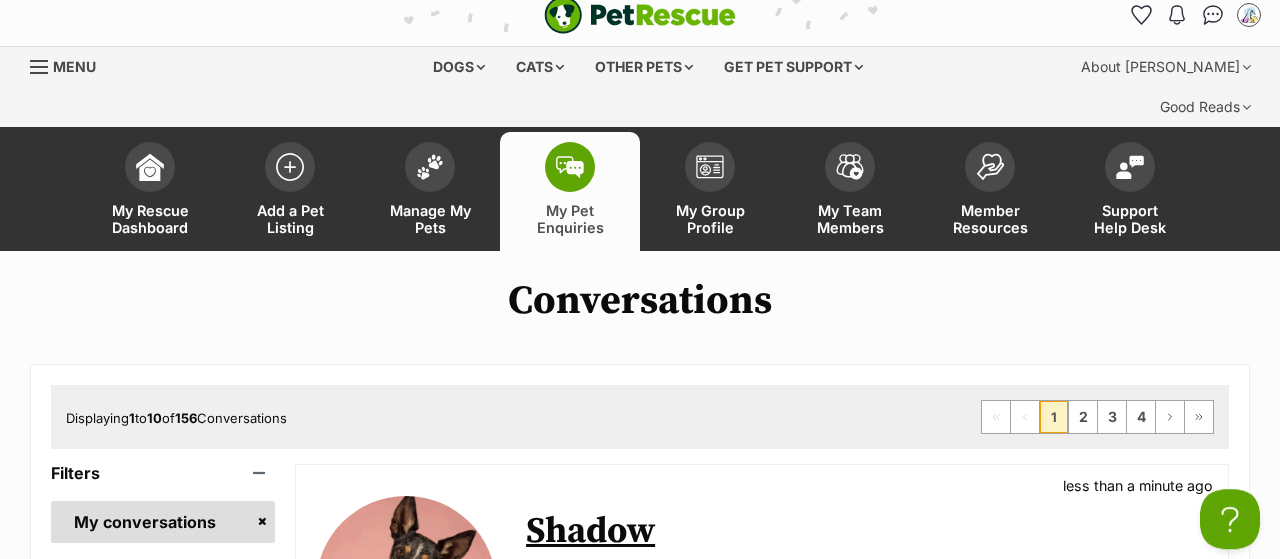 scroll, scrollTop: 0, scrollLeft: 0, axis: both 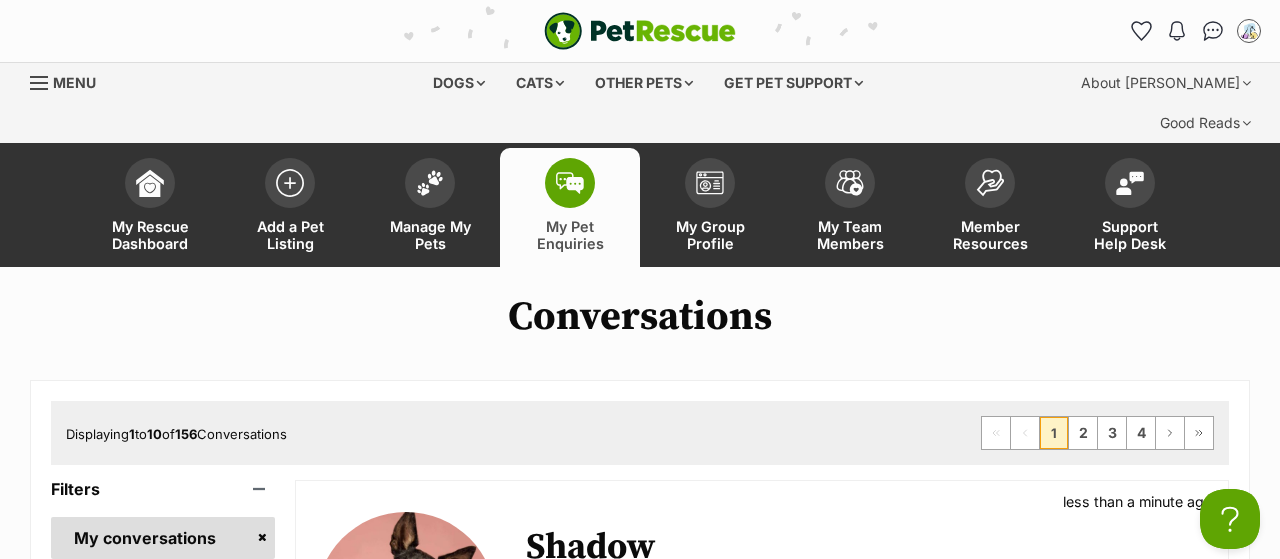 click on "My Pet Enquiries" at bounding box center [570, 207] 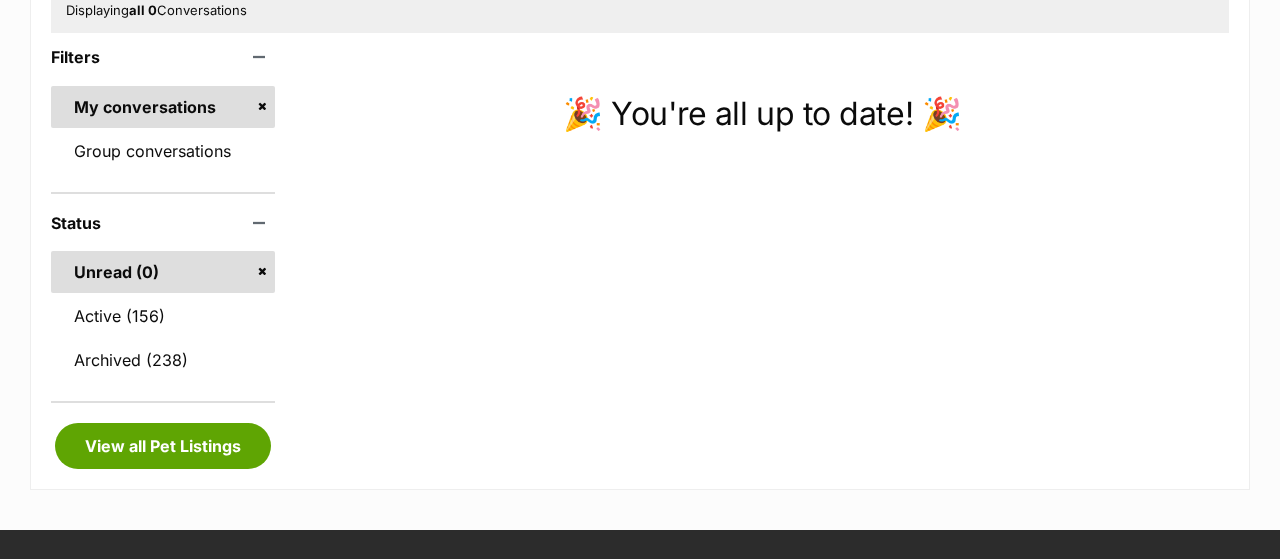 scroll, scrollTop: 416, scrollLeft: 0, axis: vertical 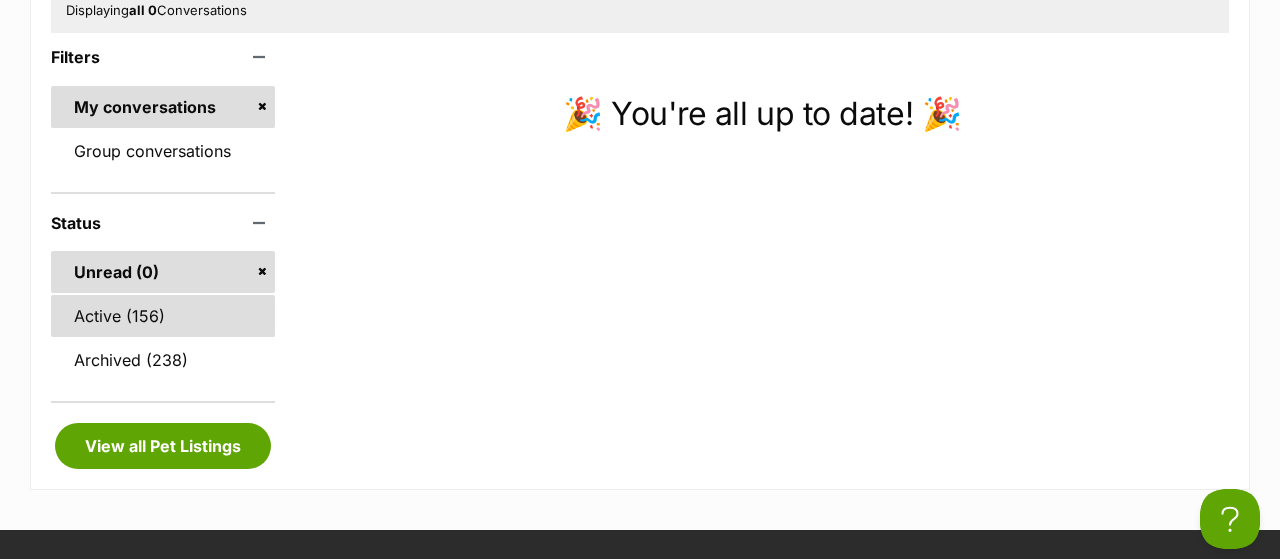 click on "Active (156)" at bounding box center (163, 316) 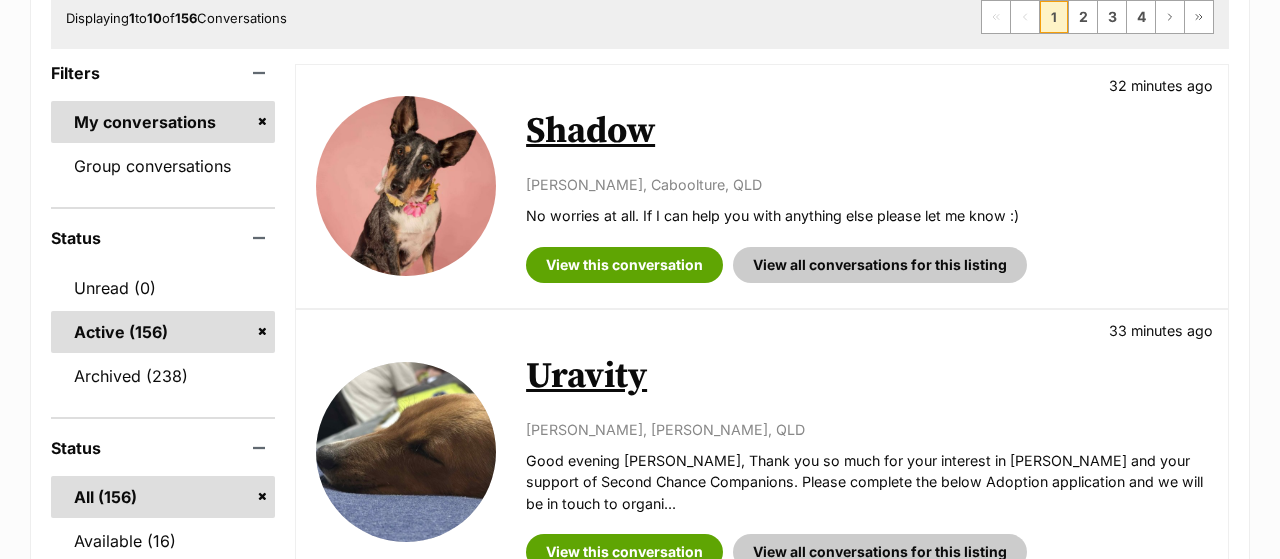 scroll, scrollTop: 0, scrollLeft: 0, axis: both 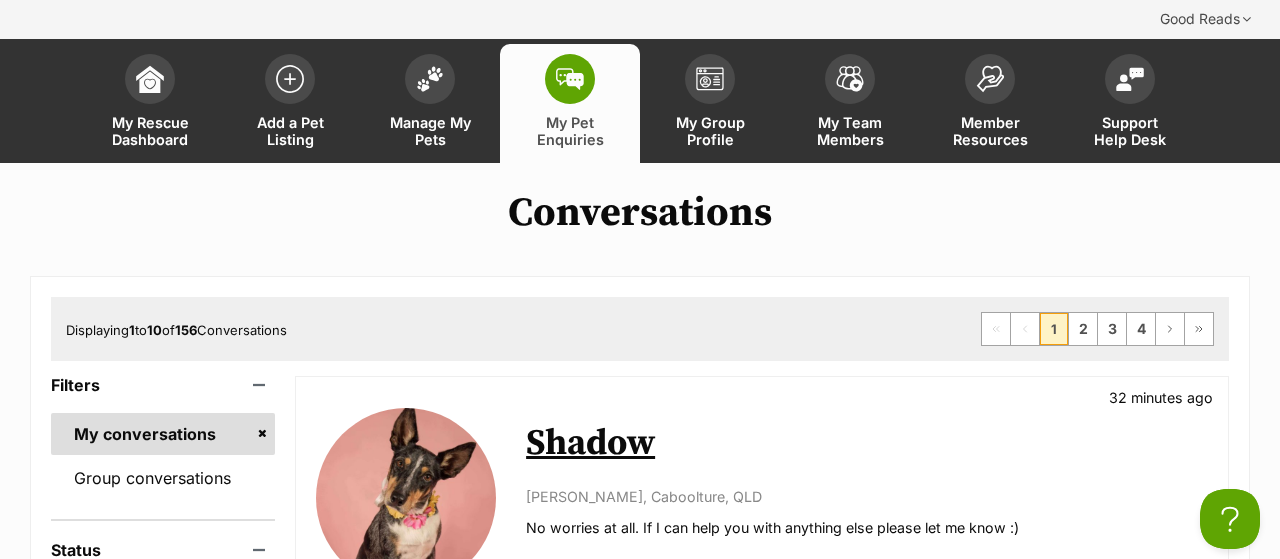click at bounding box center [570, 79] 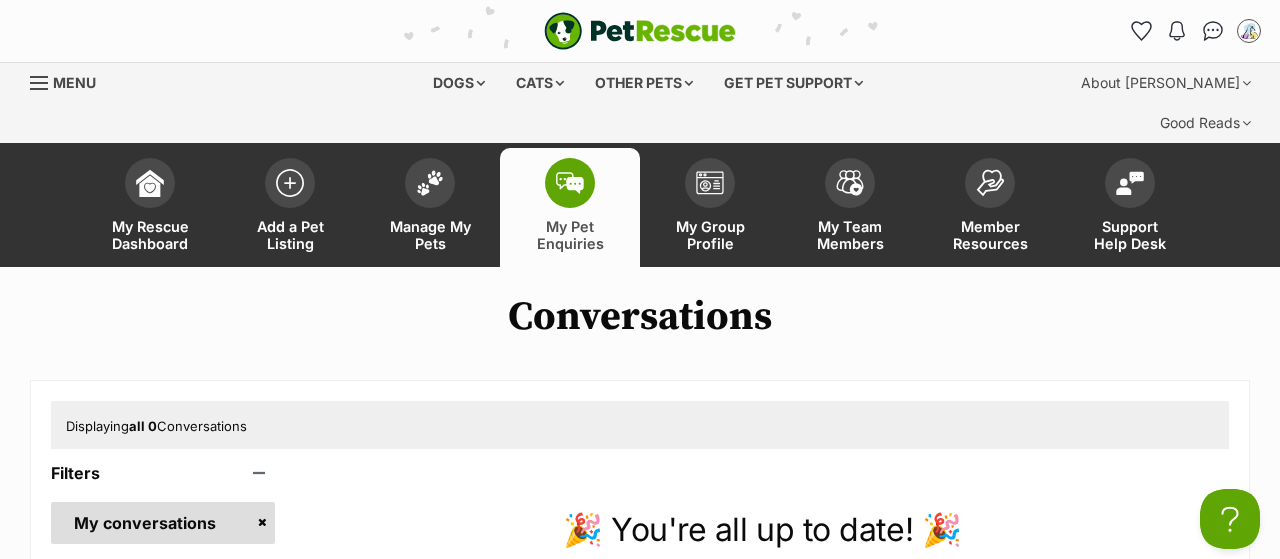 scroll, scrollTop: 0, scrollLeft: 0, axis: both 